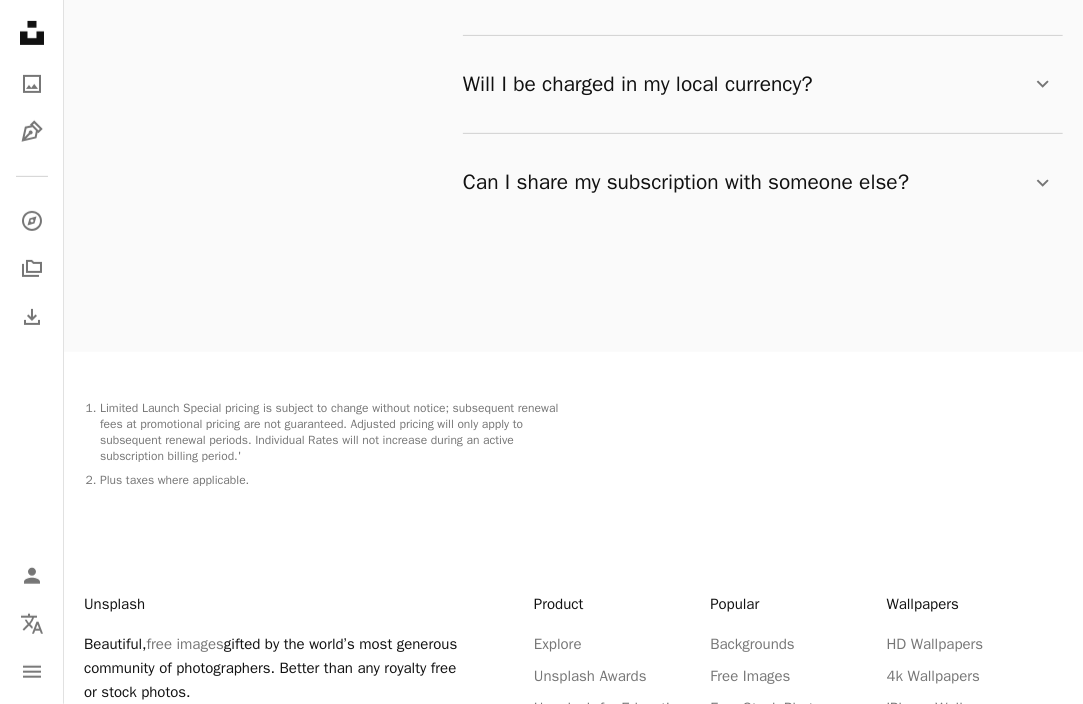 scroll, scrollTop: 3693, scrollLeft: 0, axis: vertical 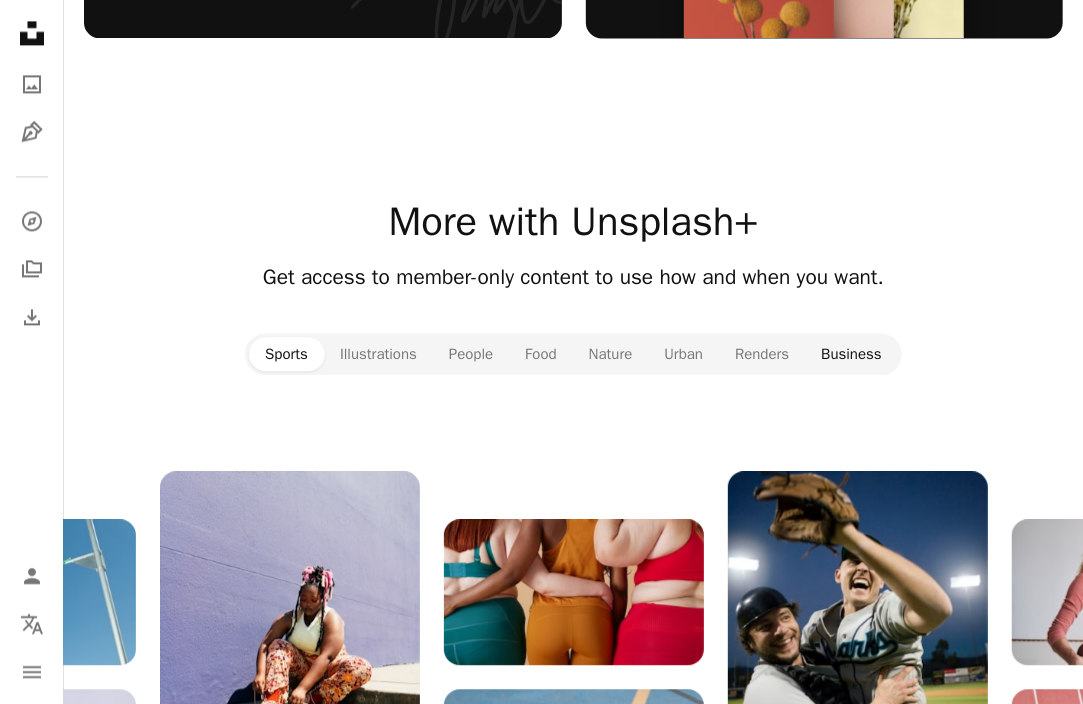 click on "Business" at bounding box center (851, 354) 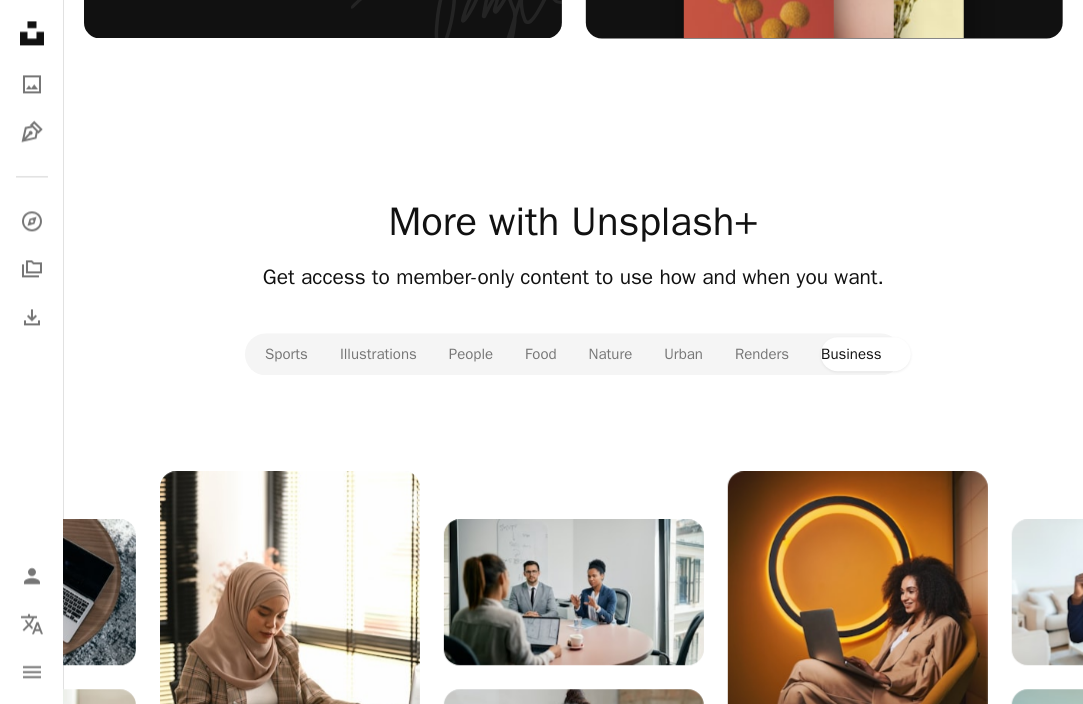 type 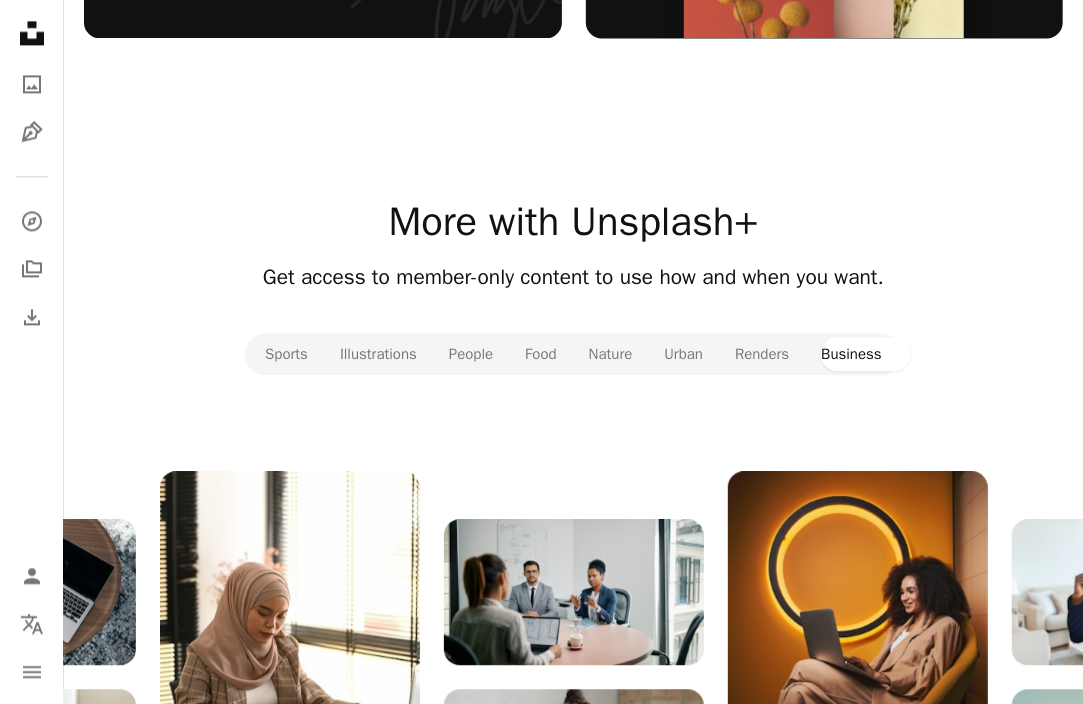 click on "A compass" at bounding box center [32, 221] 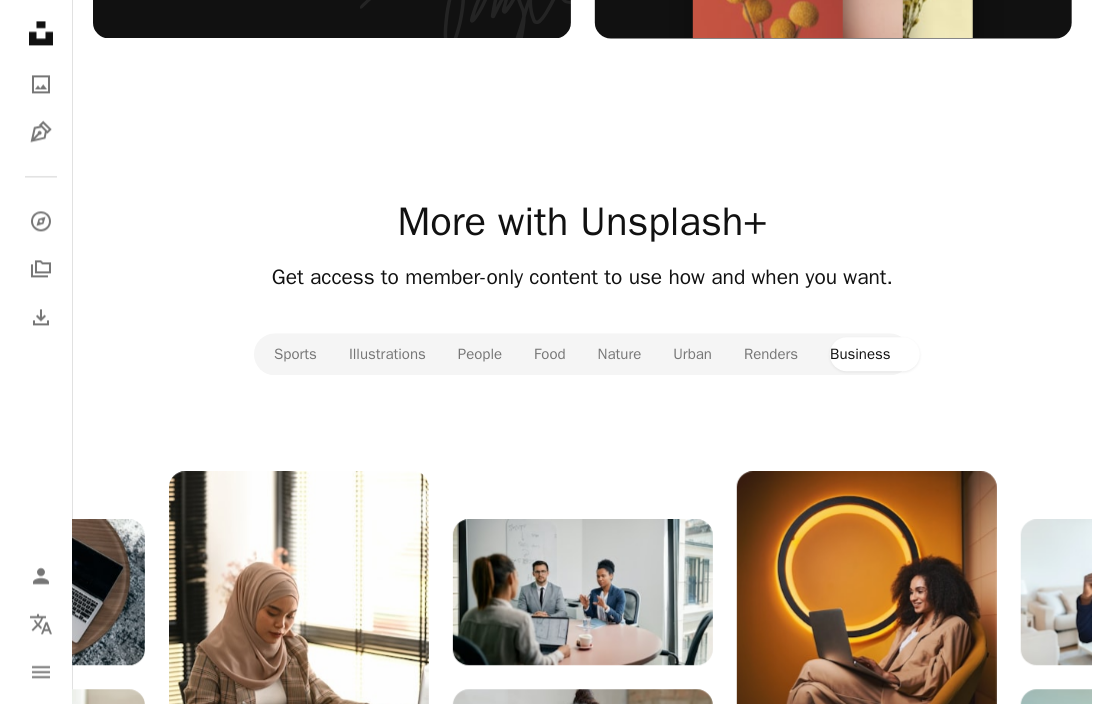 scroll, scrollTop: 0, scrollLeft: 0, axis: both 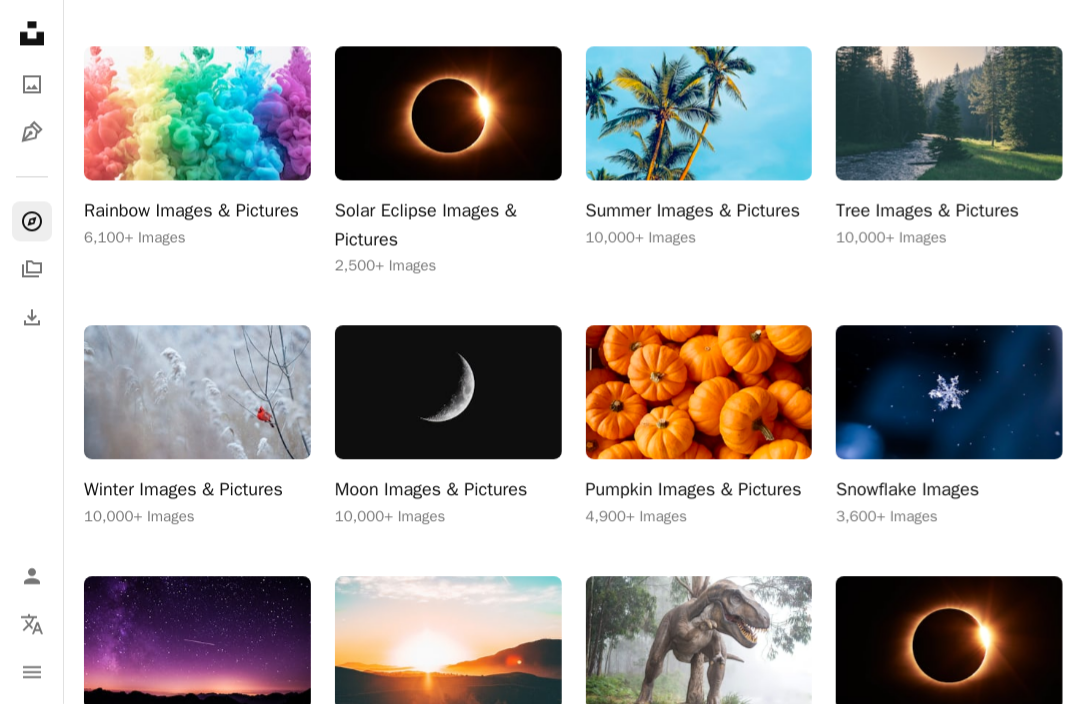 click on "A compass" at bounding box center [32, 221] 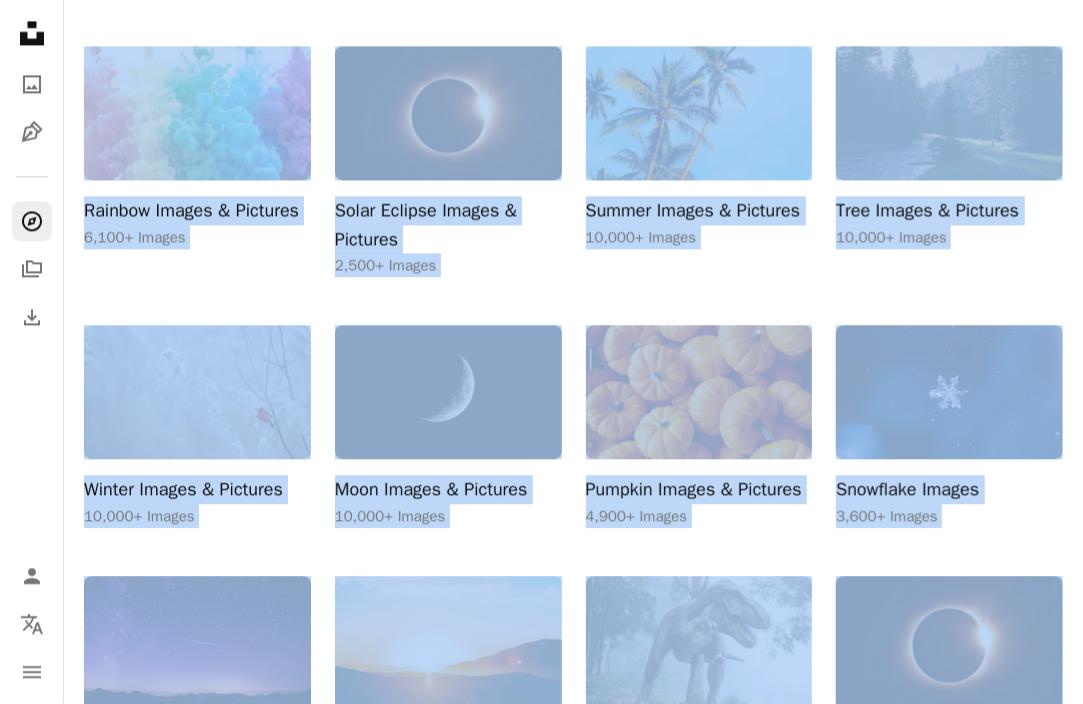click on "A compass" at bounding box center [32, 221] 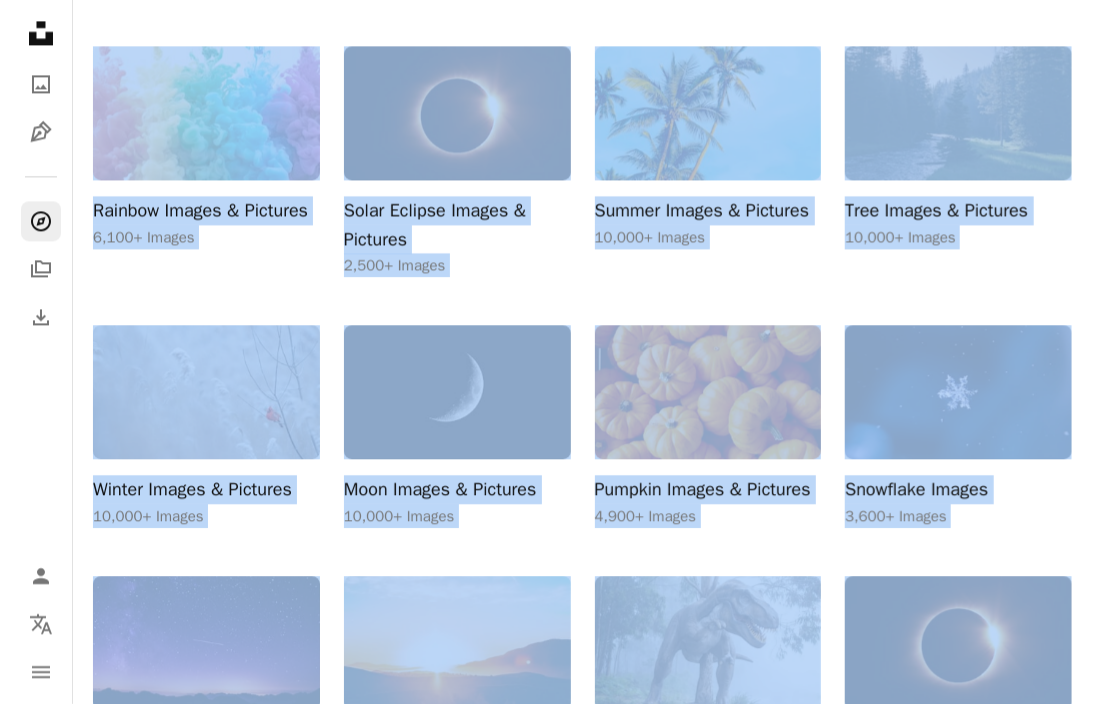 scroll, scrollTop: 0, scrollLeft: 0, axis: both 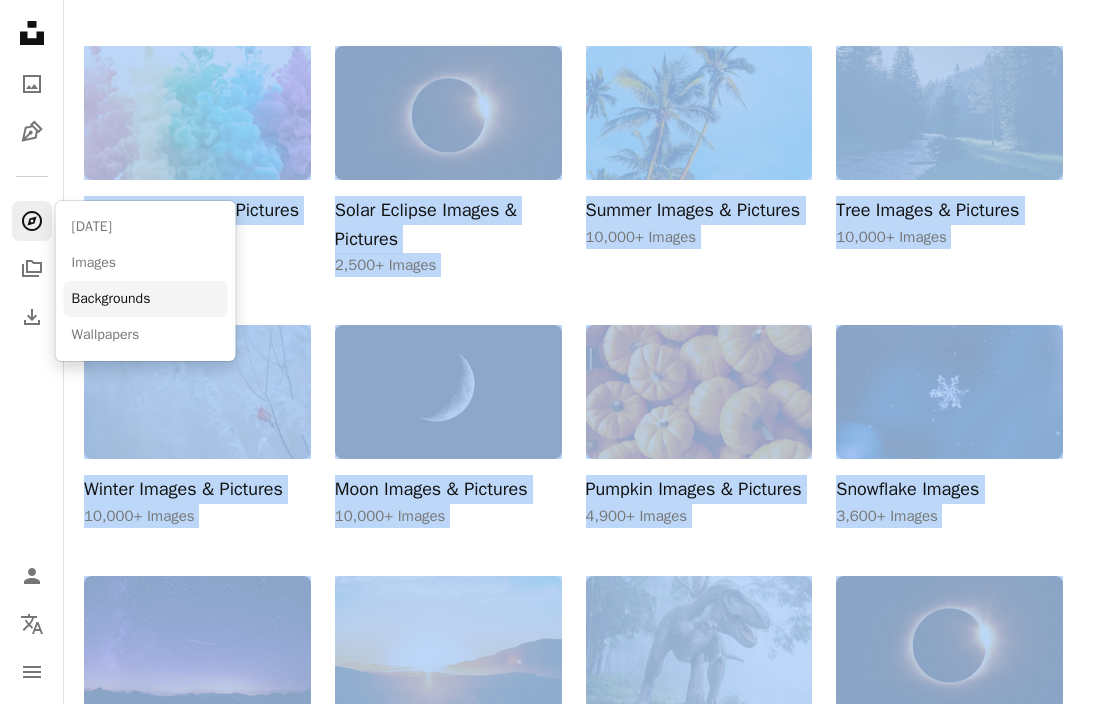 click on "Backgrounds" at bounding box center (146, 299) 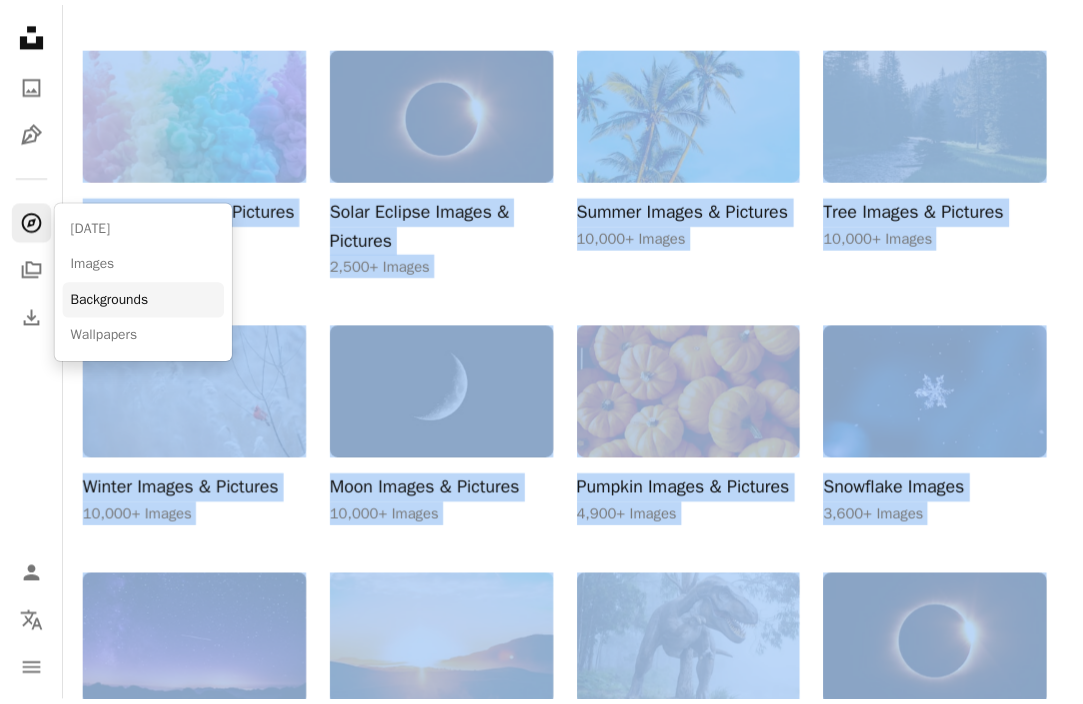 scroll, scrollTop: 1980, scrollLeft: 0, axis: vertical 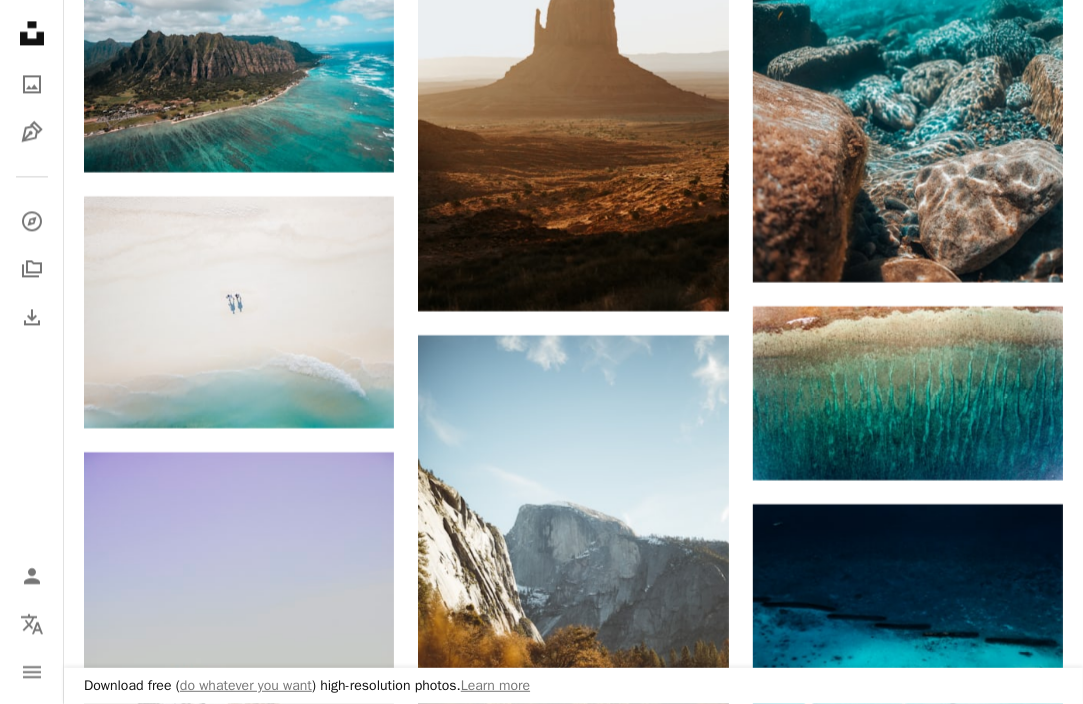 click on "A compass" at bounding box center (32, 221) 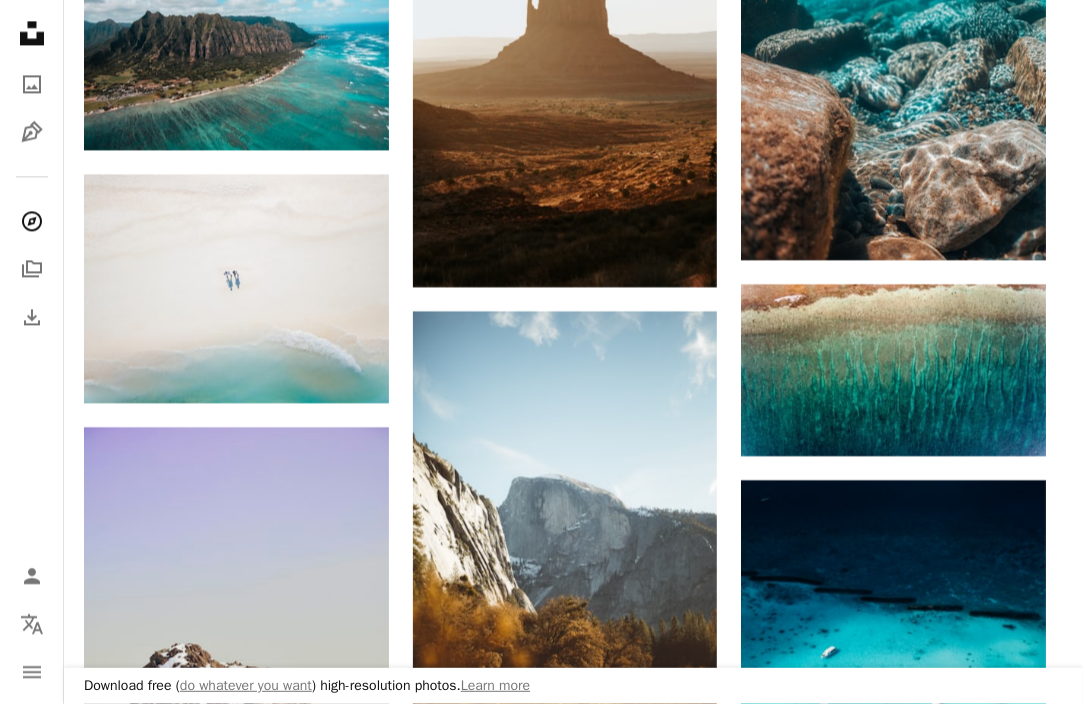 scroll, scrollTop: 0, scrollLeft: 0, axis: both 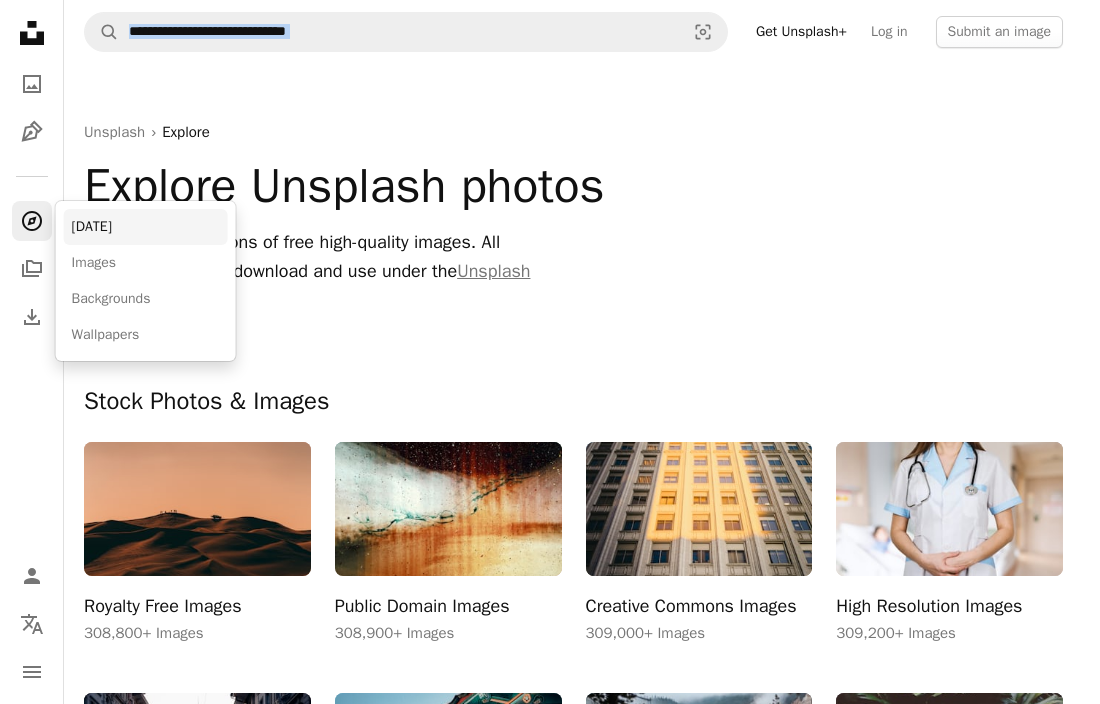 click on "A compass" at bounding box center (32, 221) 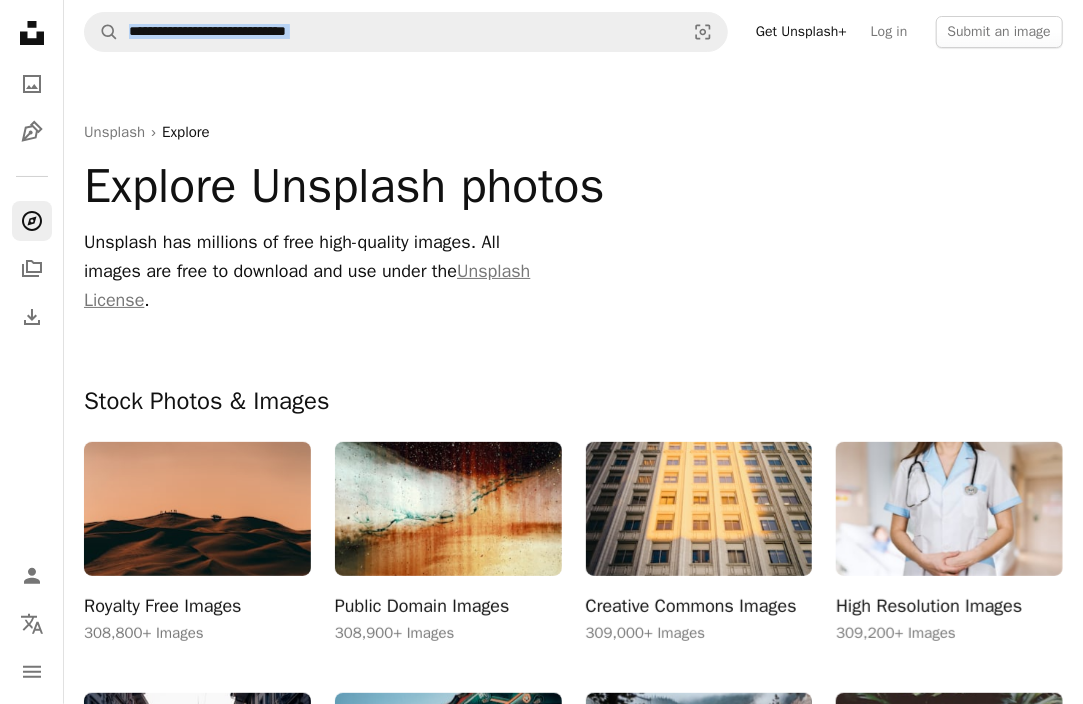 scroll, scrollTop: 6142, scrollLeft: 0, axis: vertical 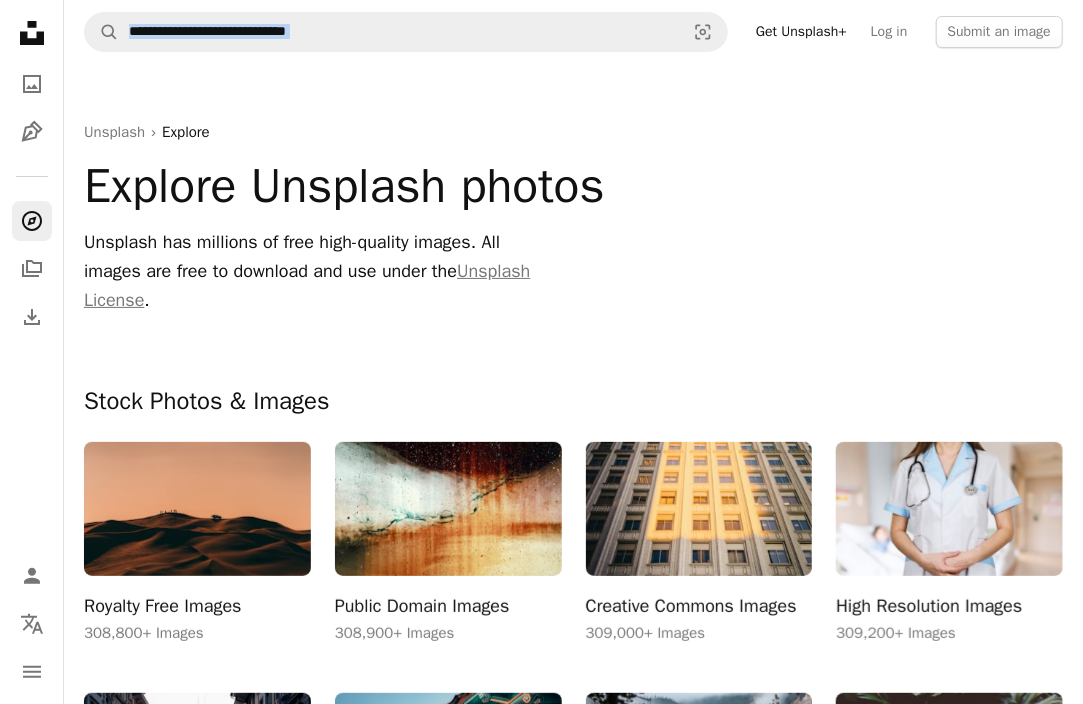 click on "A compass" at bounding box center [32, 221] 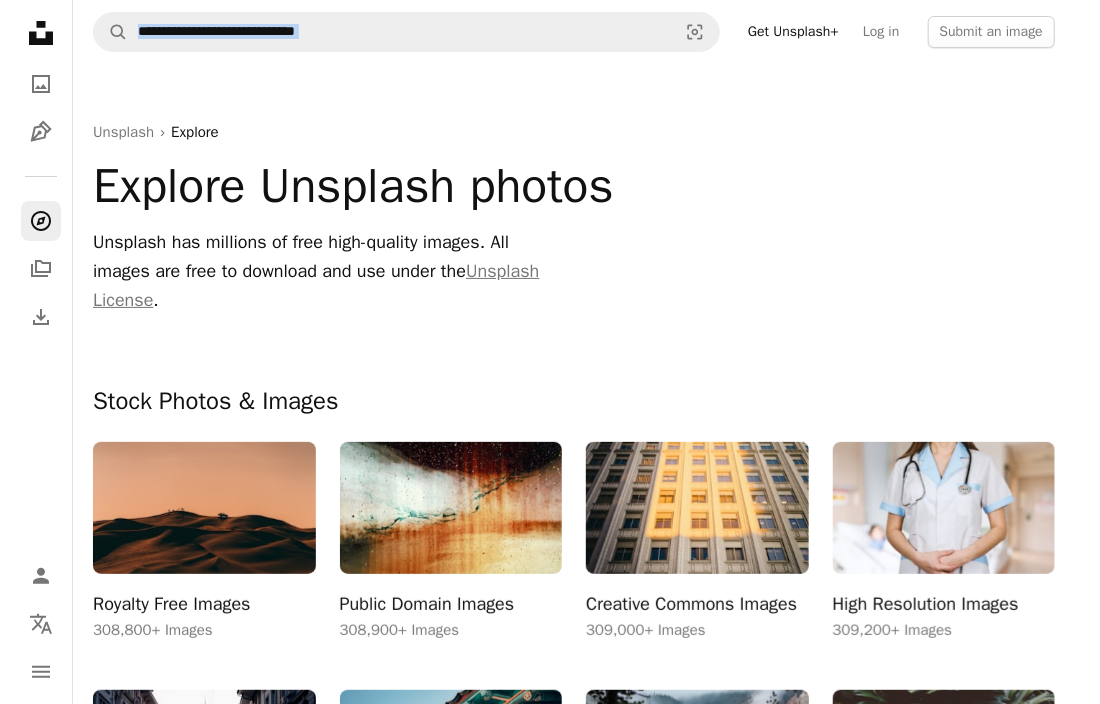 scroll, scrollTop: 0, scrollLeft: 0, axis: both 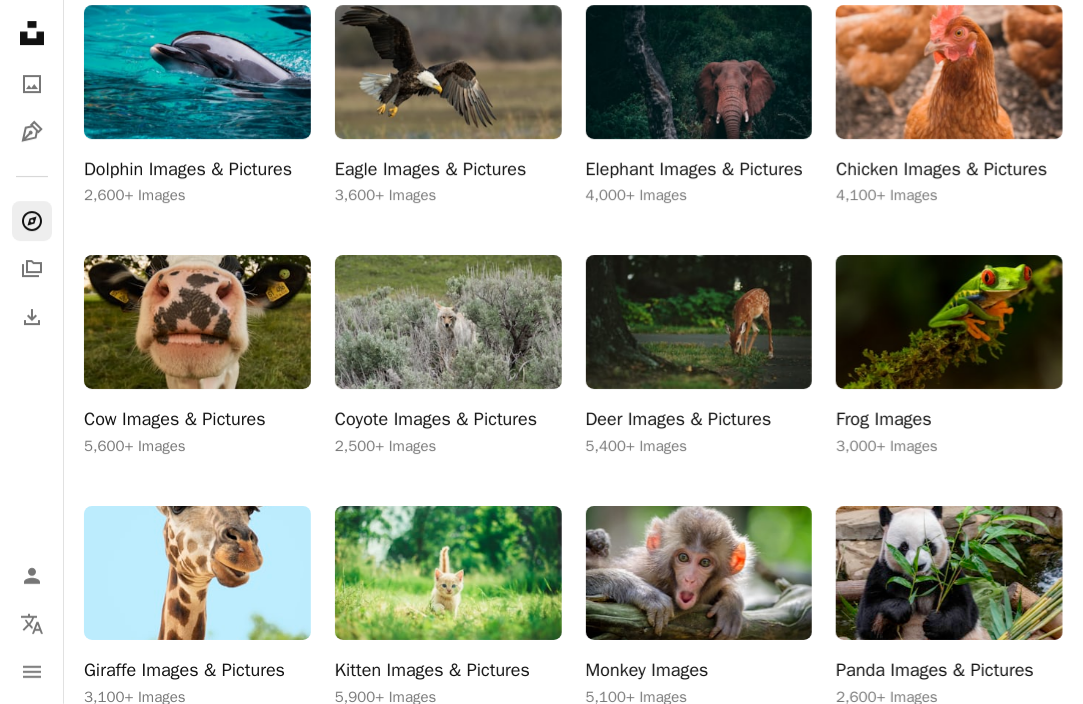 click on "A compass" at bounding box center (32, 221) 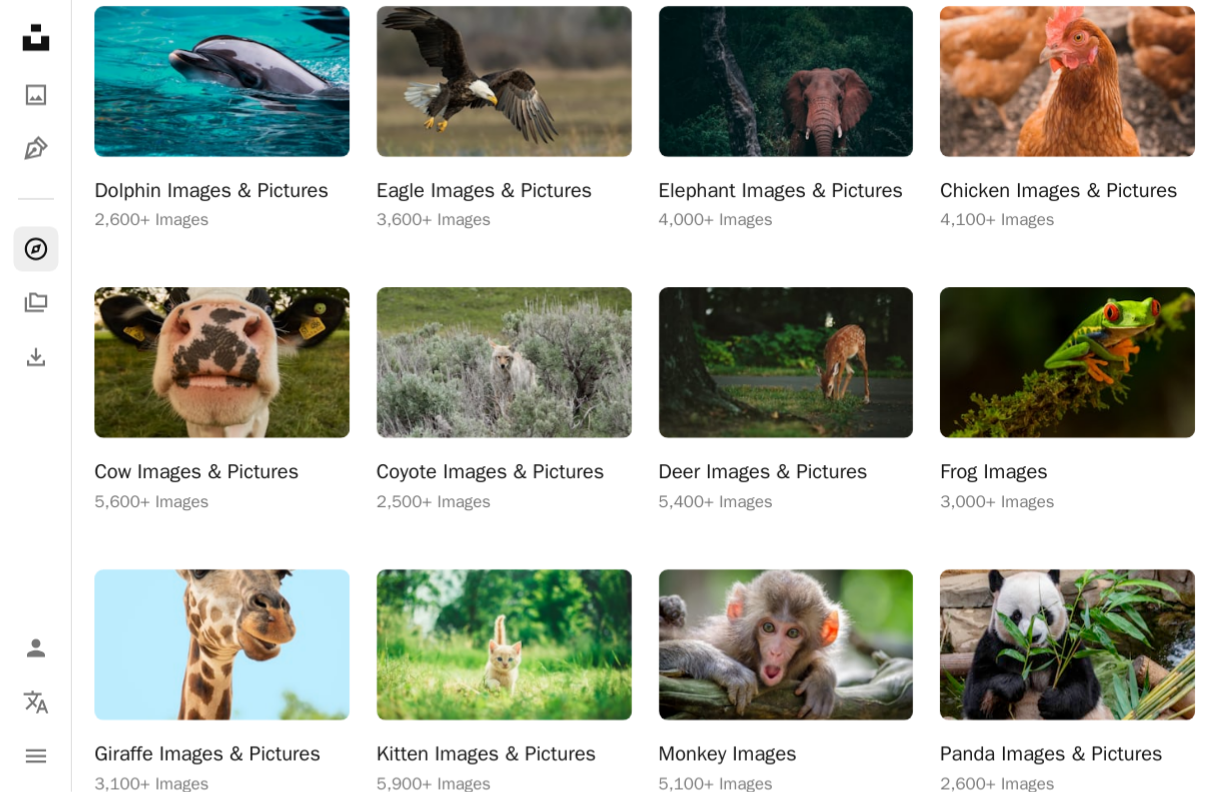 scroll, scrollTop: 615, scrollLeft: 0, axis: vertical 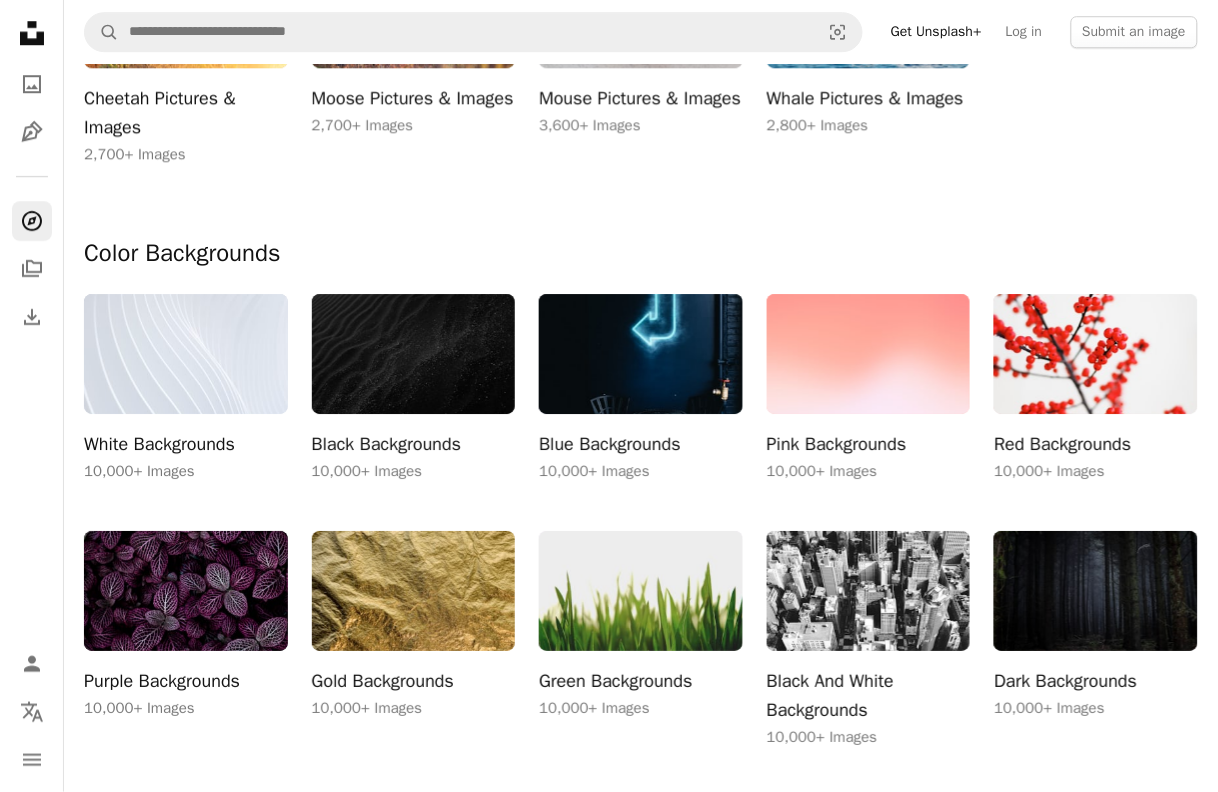click on "A compass" at bounding box center (32, 221) 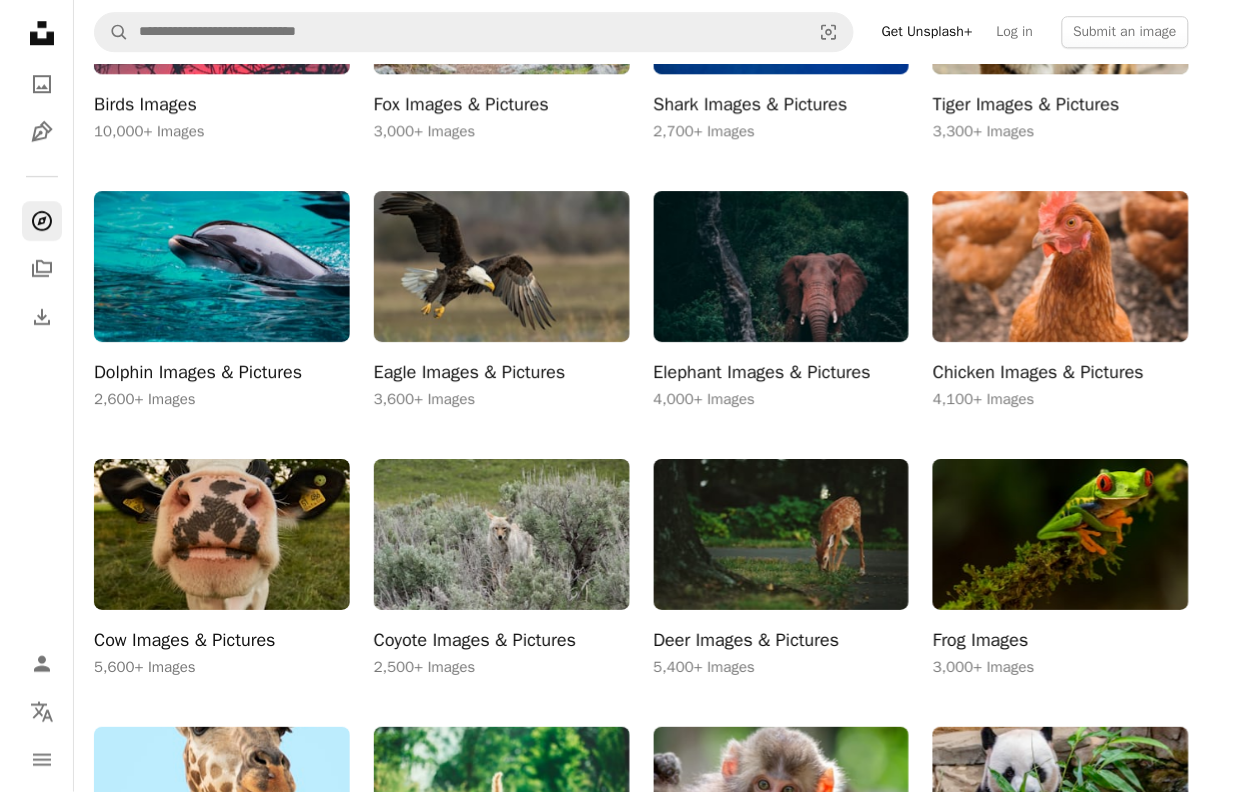 scroll, scrollTop: 0, scrollLeft: 0, axis: both 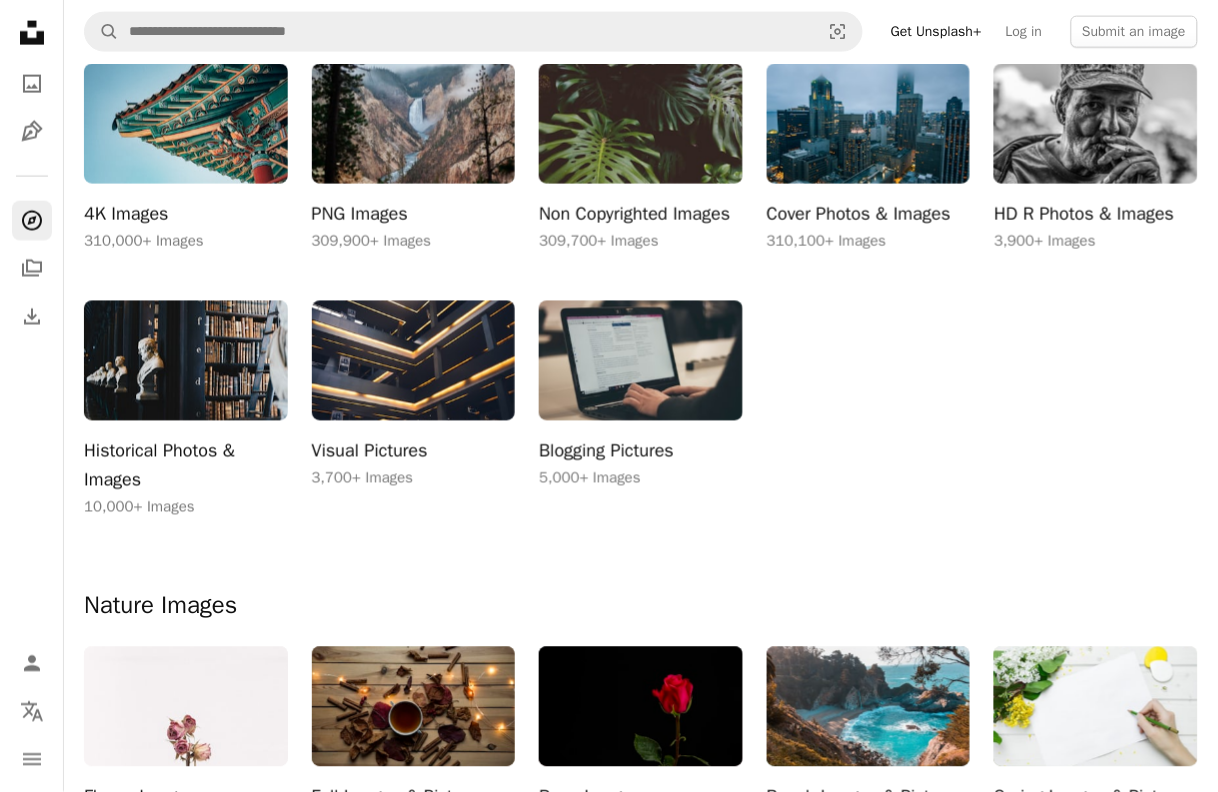 click on "A compass" at bounding box center [32, 221] 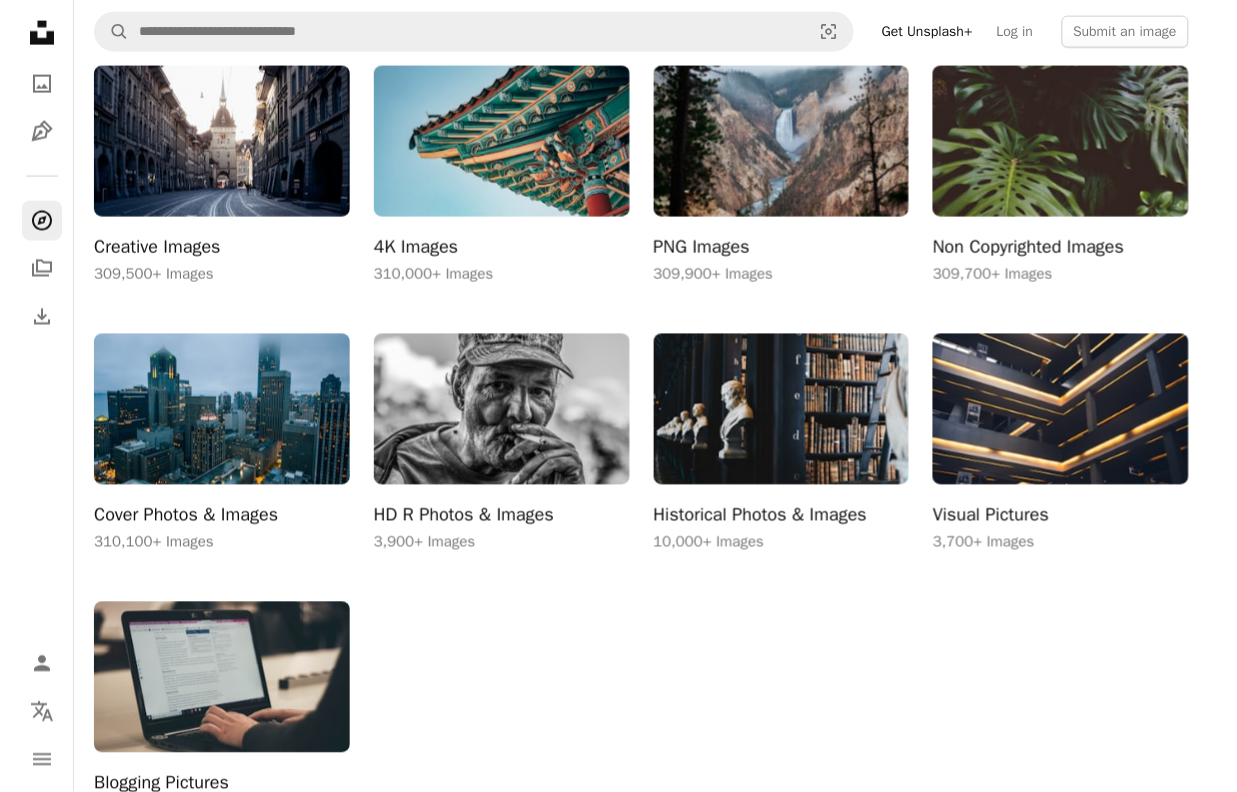 scroll, scrollTop: 0, scrollLeft: 0, axis: both 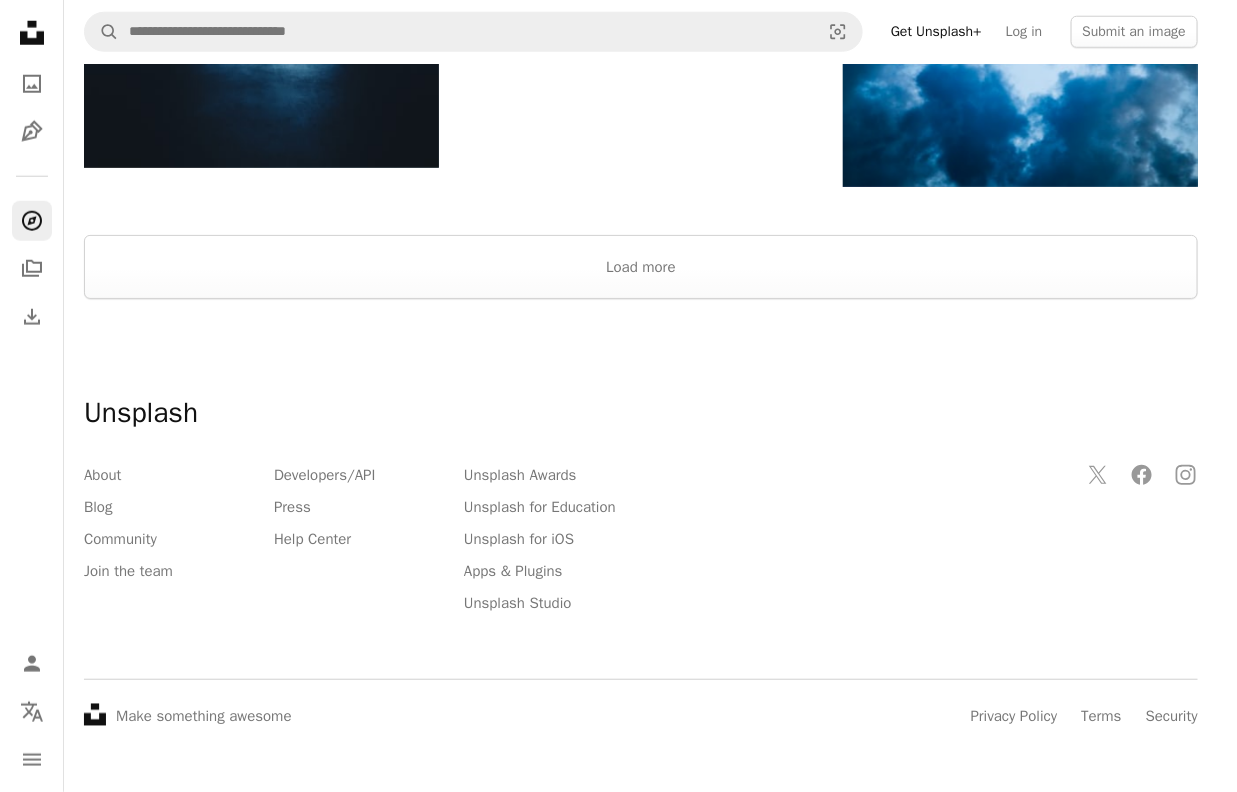 click on "Unsplash logo Unsplash Home A photo Pen Tool A compass A stack of folders Download Person Localization icon navigation menu A magnifying glass Visual search Get Unsplash+ Log in Submit an image Unsplash › Explore Explore Unsplash photos Unsplash has millions of free high-quality images. All images are free to download and use under the  Unsplash License . Stock Photos & Images Royalty Free Images 308,800+ Images Public Domain Images 308,900+ Images Creative Commons Images 309,000+ Images High Resolution Images 309,200+ Images Creative Images 309,500+ Images 4K Images 310,000+ Images PNG Images 309,900+ Images Non Copyrighted Images 309,700+ Images Cover Photos & Images 310,100+ Images HD R Photos & Images 3,900+ Images Historical Photos & Images 10,000+ Images Visual Pictures 3,700+ Images Blogging Pictures 5,000+ Images Nature Images Flower Images 10,000+ Images Fall Images & Pictures 10,000+ Images Rose Images 10,000+ Images Beach Images & Pictures 10,000+ Images Spring Images & Pictures 10,000+ Images" at bounding box center (609, 396) 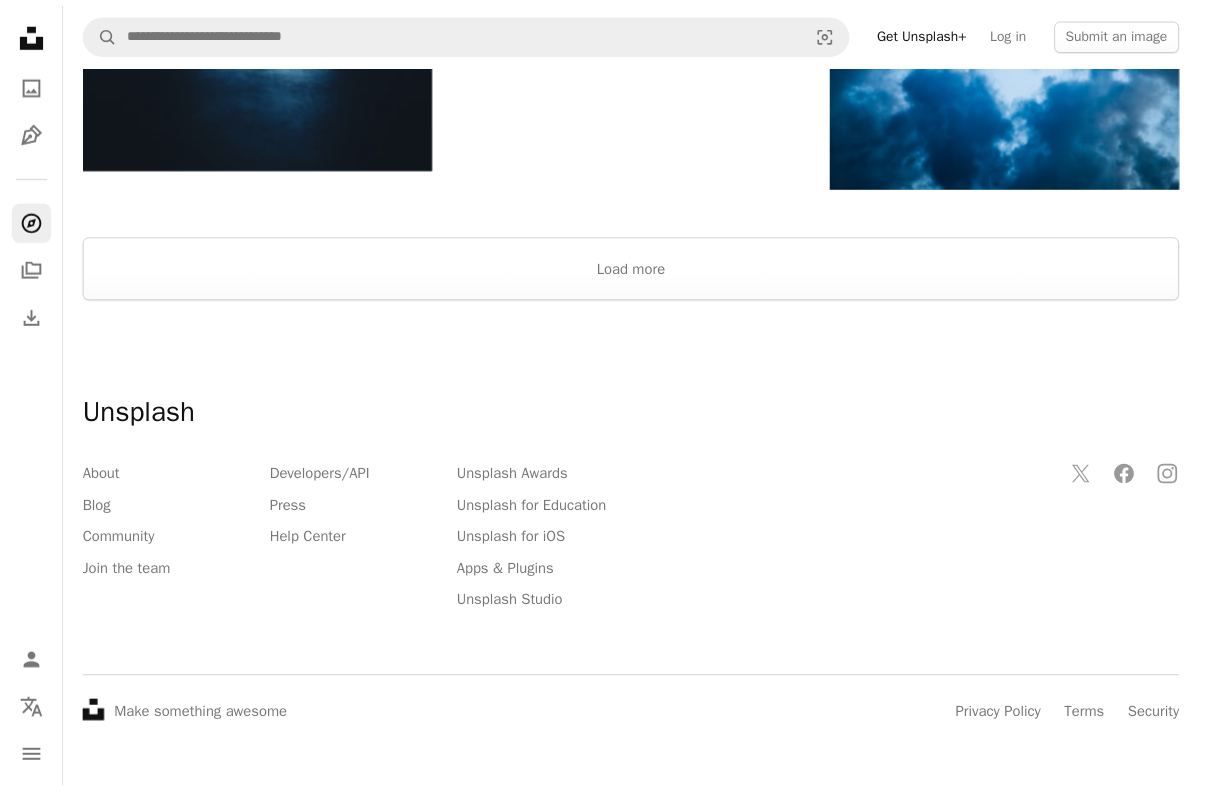 scroll, scrollTop: 2692, scrollLeft: 0, axis: vertical 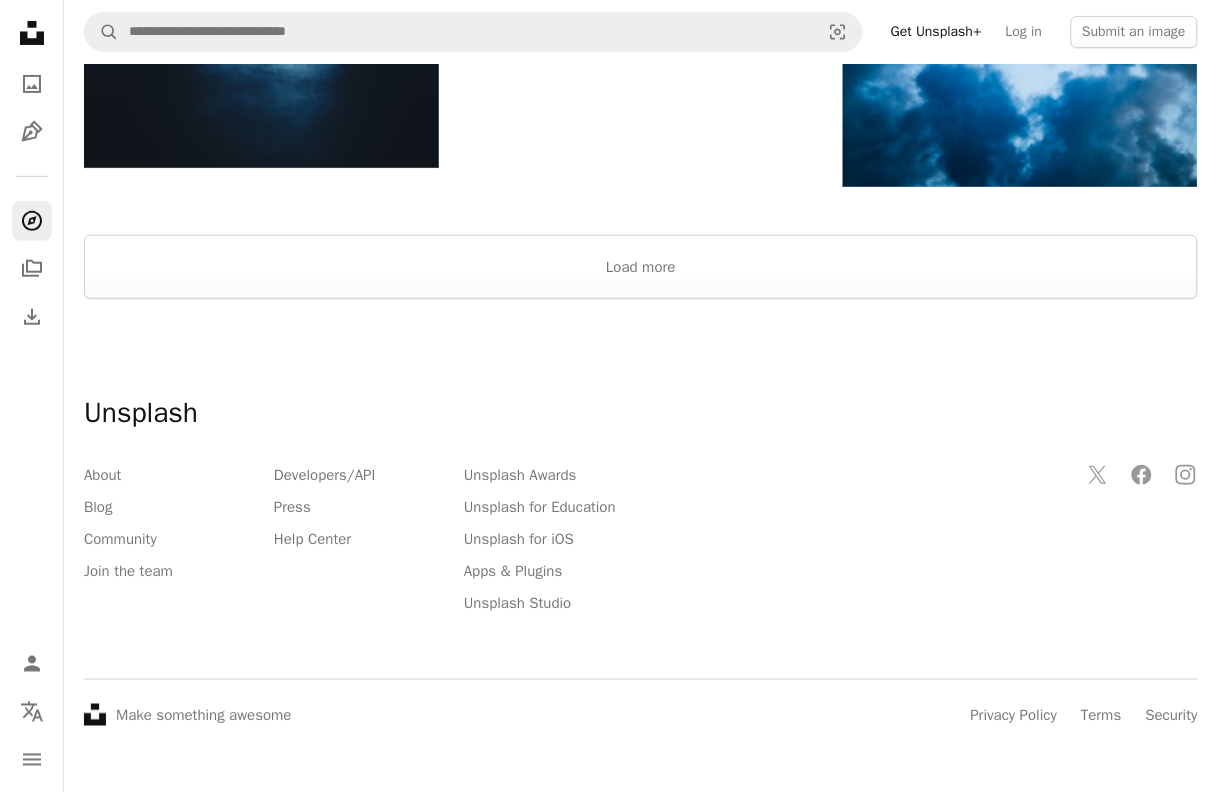 drag, startPoint x: 1096, startPoint y: 472, endPoint x: -65, endPoint y: -139, distance: 1311.9612 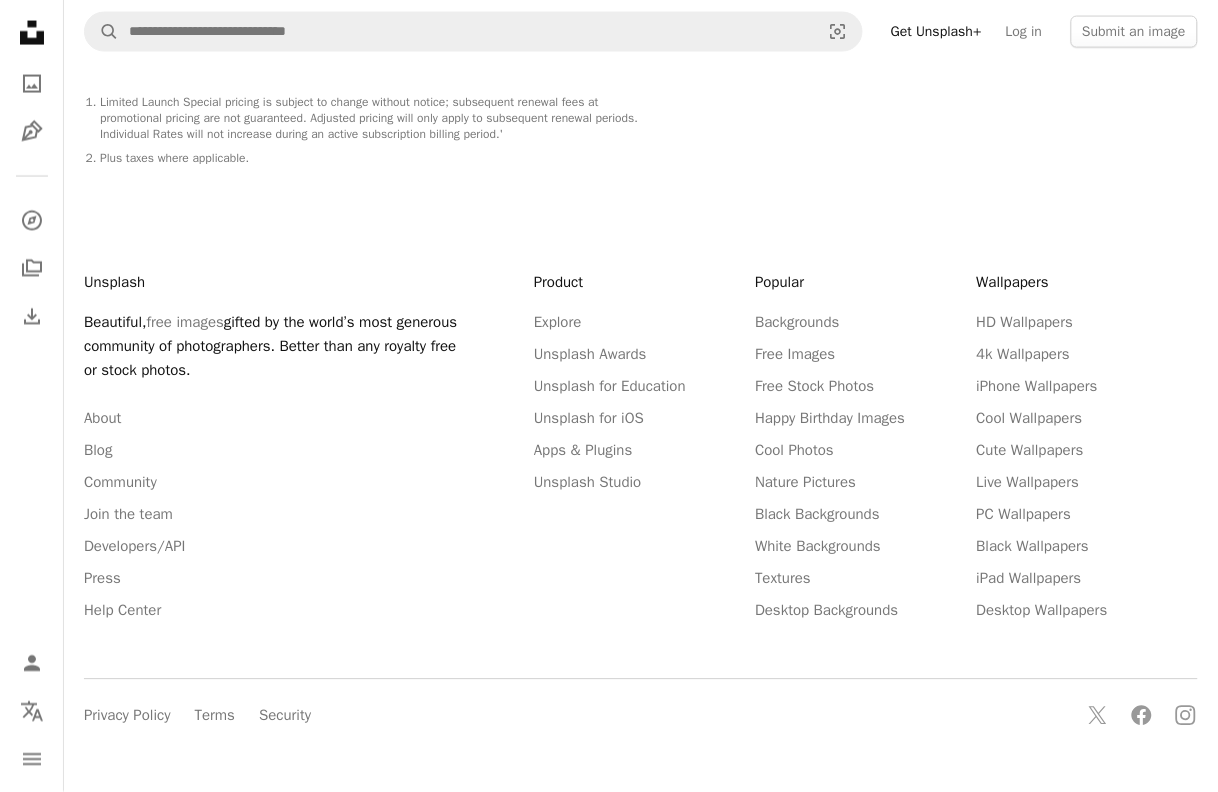 type 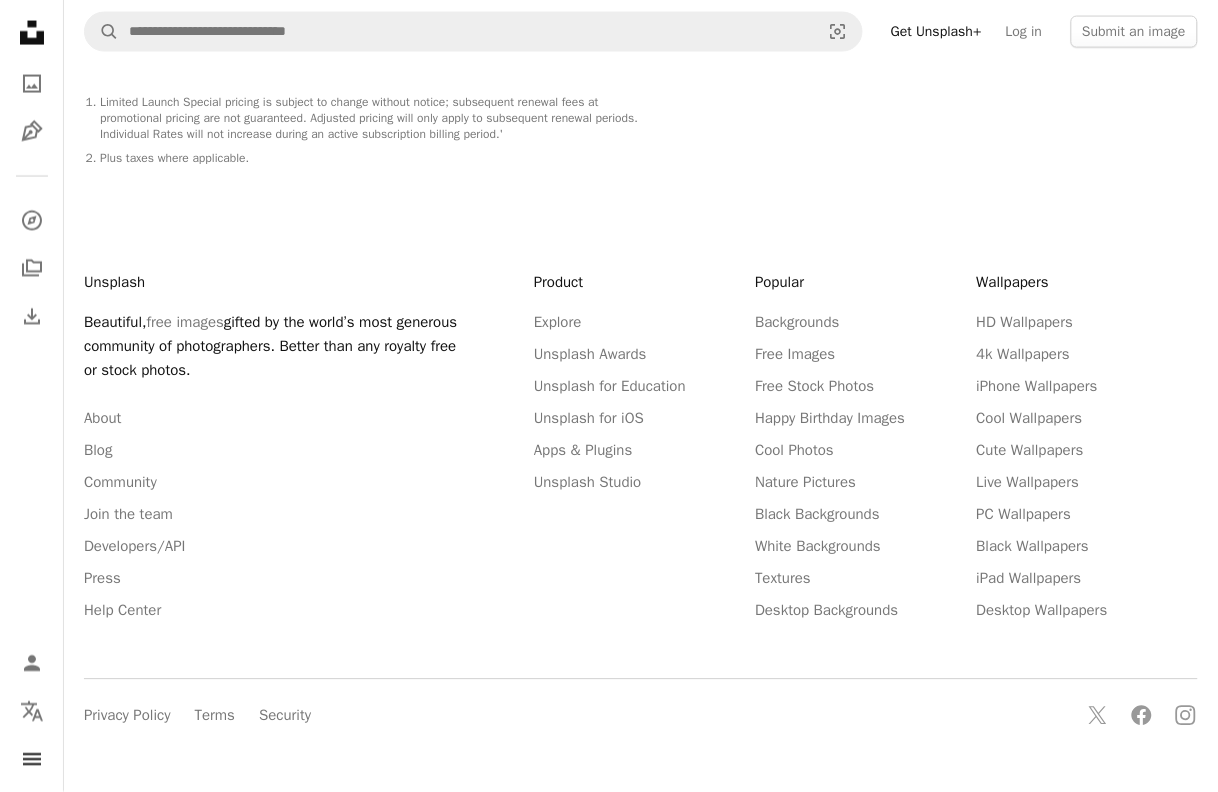 scroll, scrollTop: 1435, scrollLeft: 0, axis: vertical 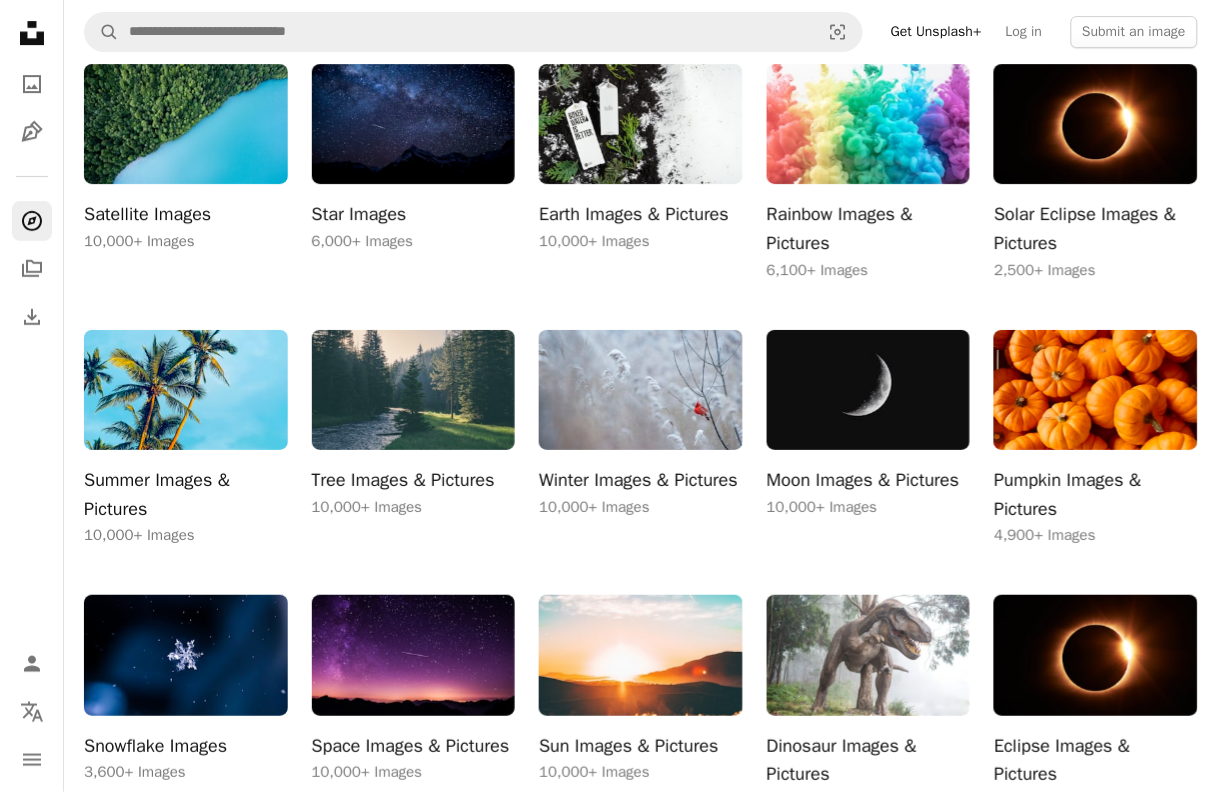 click on "A compass" at bounding box center [32, 221] 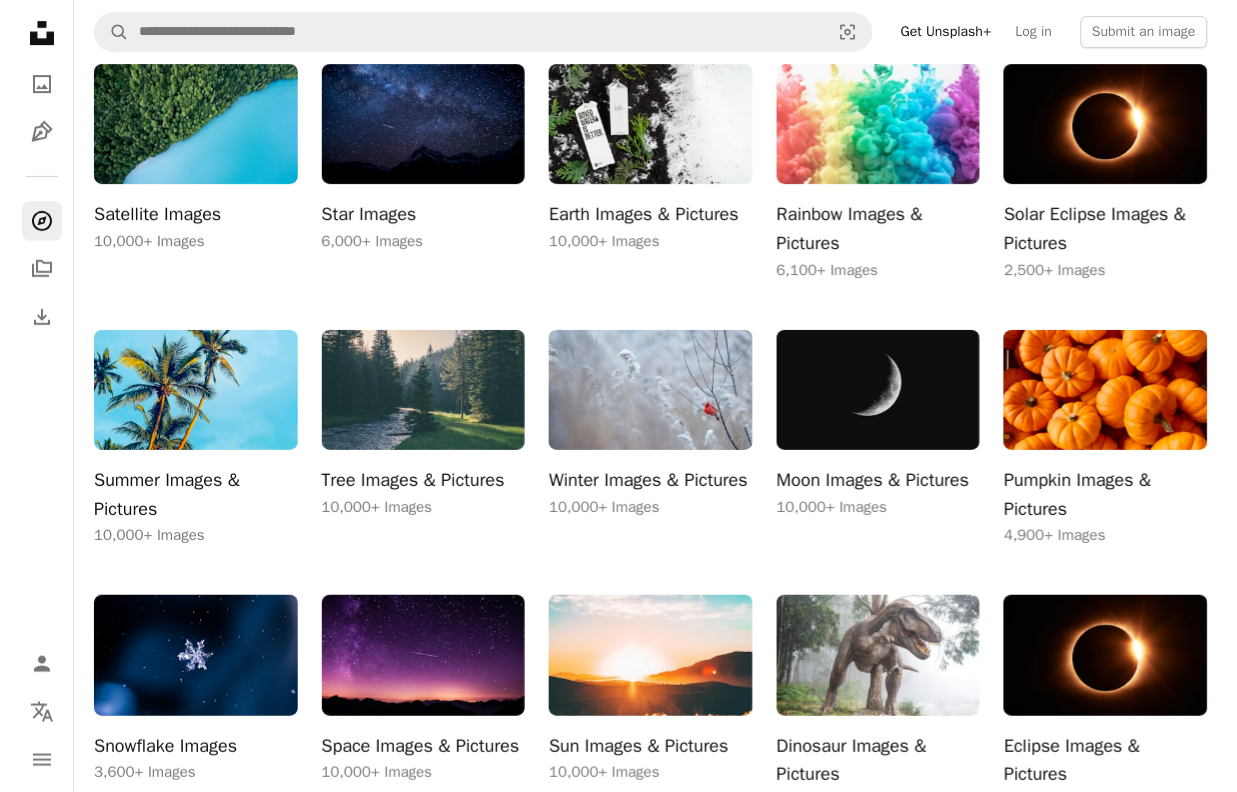 scroll, scrollTop: 0, scrollLeft: 0, axis: both 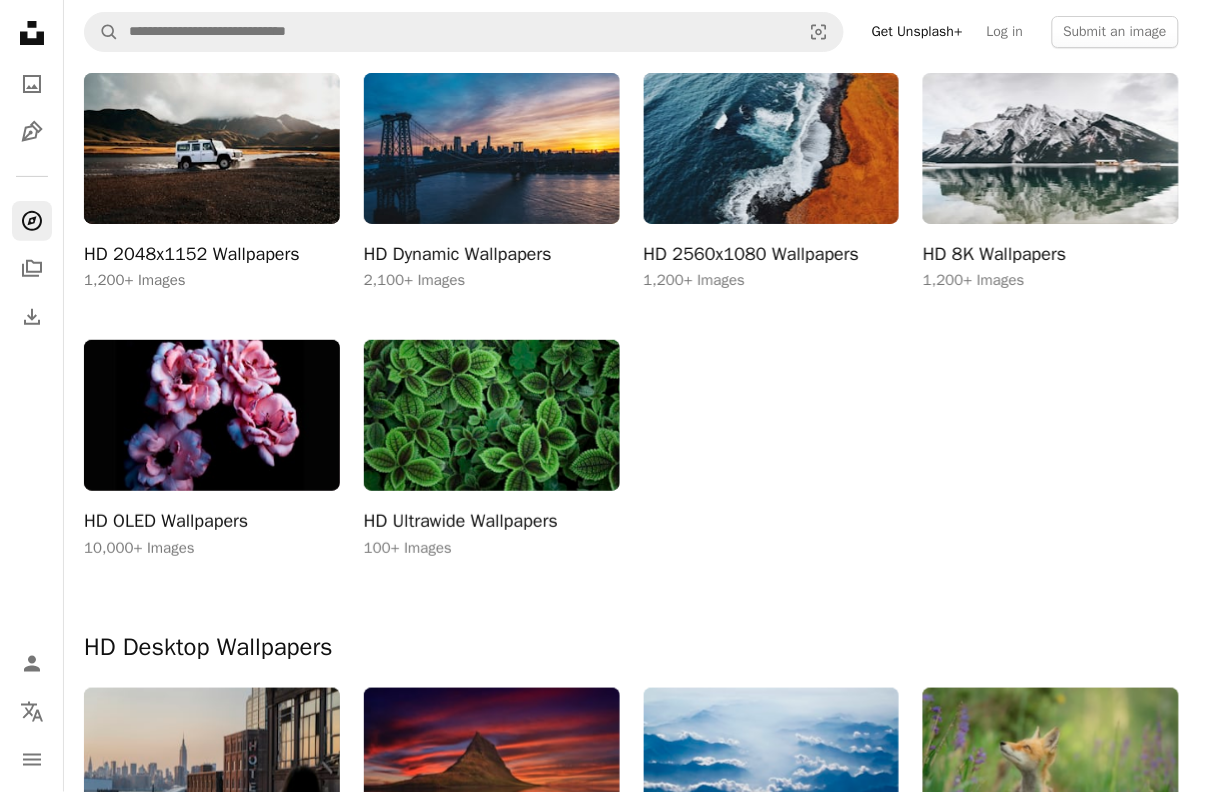 click on "Unsplash logo Unsplash Home A photo Pen Tool A compass A stack of folders Download Person Localization icon navigation menu A magnifying glass Visual search Get Unsplash+ Log in Submit an image Unsplash › Explore Explore Unsplash photos Unsplash has millions of free high-quality images. All images are free to download and use under the  Unsplash License . Stock Photos & Images Royalty Free Images 308,800+ Images Public Domain Images 308,900+ Images Creative Commons Images 309,000+ Images High Resolution Images 309,200+ Images Creative Images 309,500+ Images 4K Images 310,000+ Images PNG Images 309,900+ Images Non Copyrighted Images 309,700+ Images Cover Photos & Images 310,100+ Images HD R Photos & Images 3,900+ Images Historical Photos & Images 10,000+ Images Visual Pictures 3,700+ Images Blogging Pictures 5,000+ Images Nature Images Flower Images 10,000+ Images Fall Images & Pictures 10,000+ Images Rose Images 10,000+ Images Beach Images & Pictures 10,000+ Images Spring Images & Pictures 10,000+ Images" at bounding box center (599, 396) 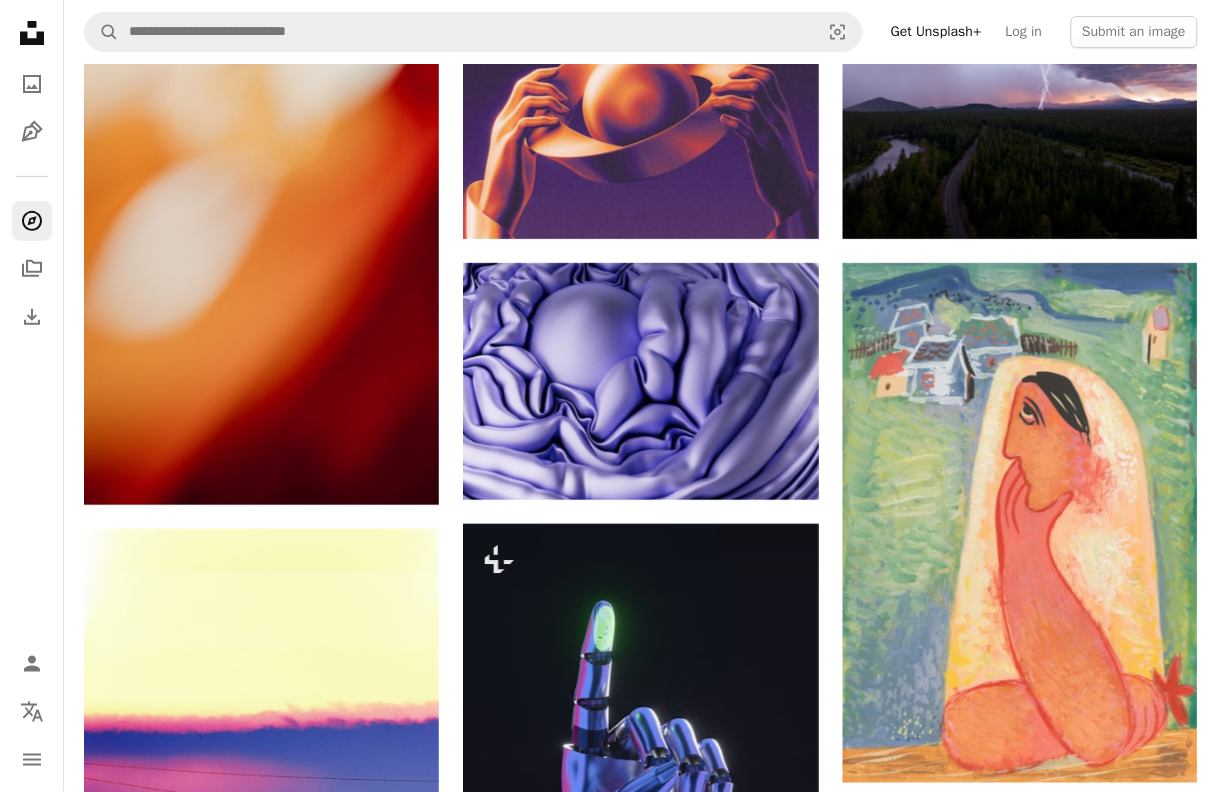 click on "A compass" at bounding box center (32, 221) 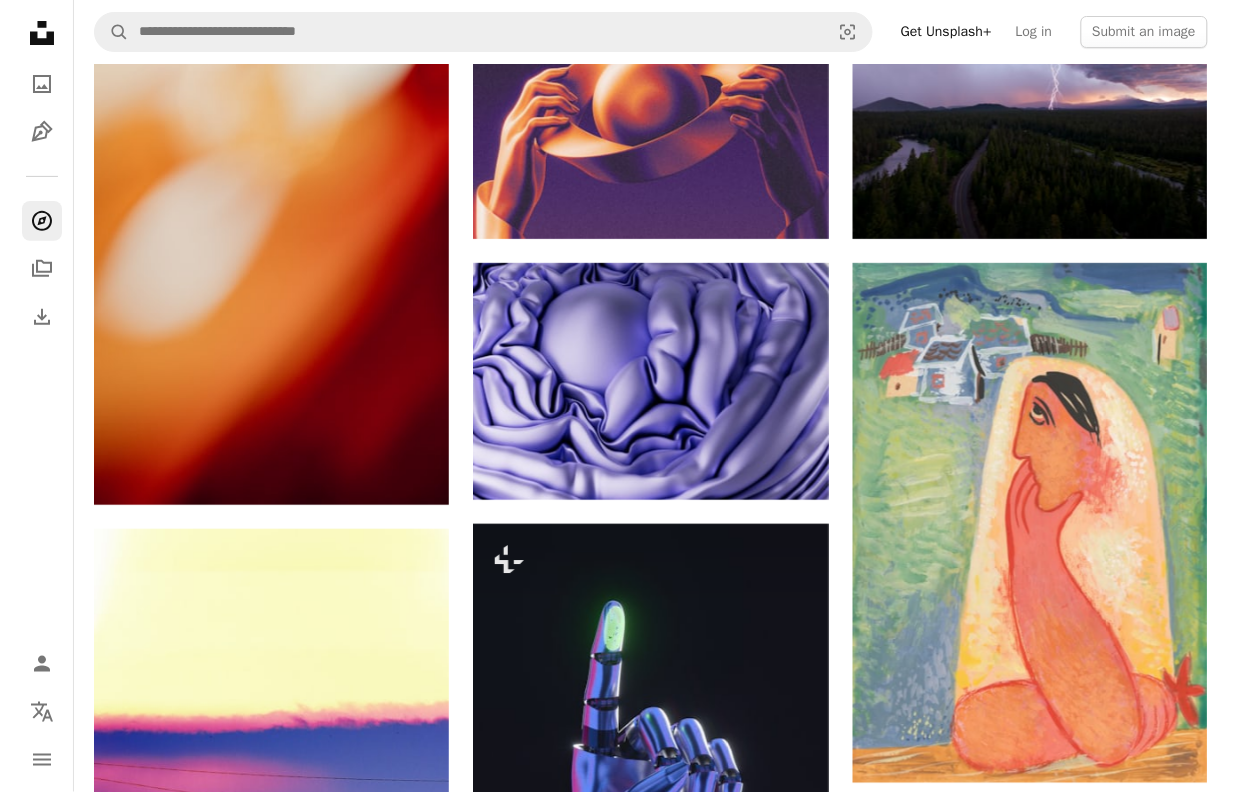 scroll, scrollTop: 0, scrollLeft: 0, axis: both 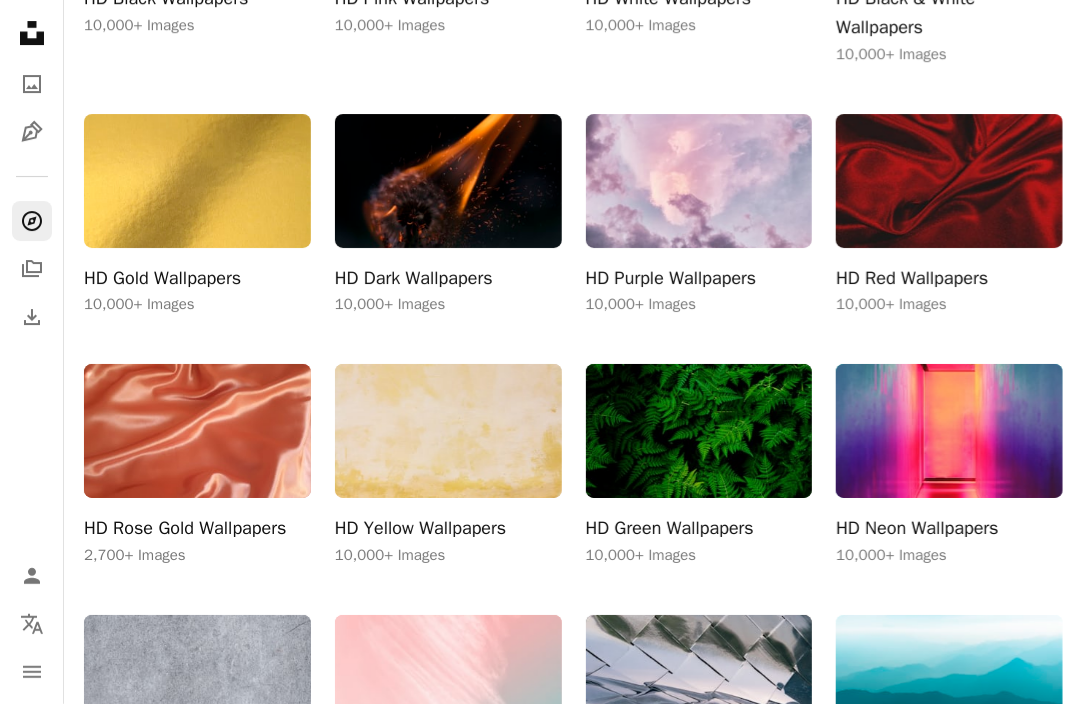 click on "A compass" at bounding box center (32, 221) 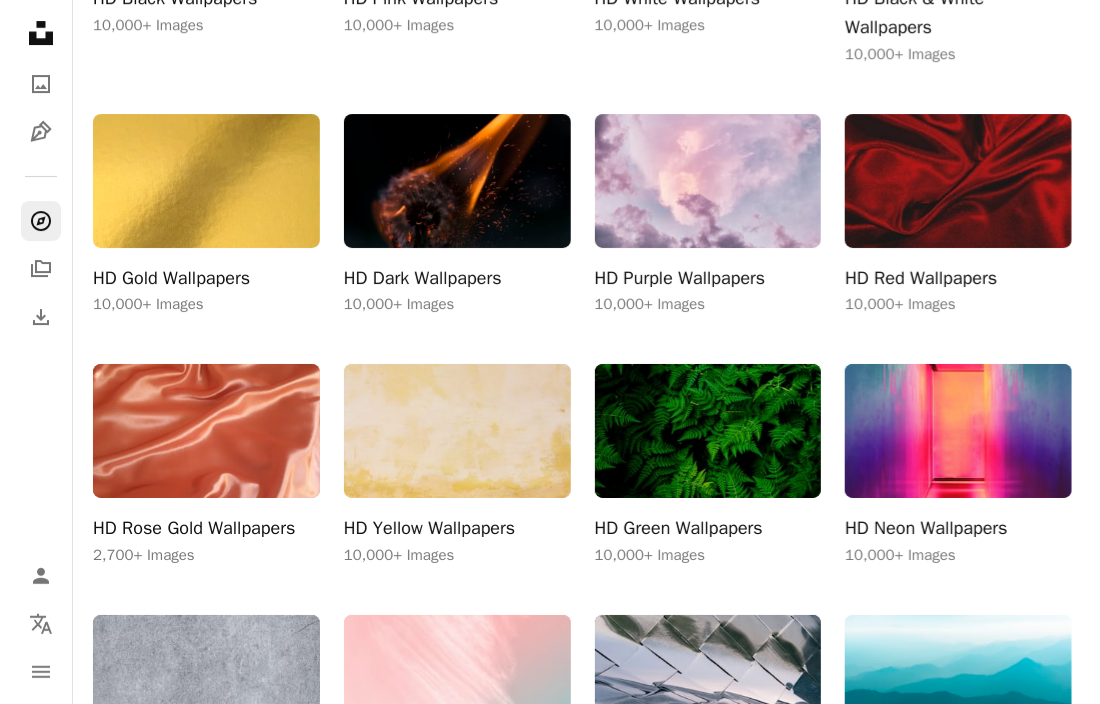 scroll, scrollTop: 0, scrollLeft: 0, axis: both 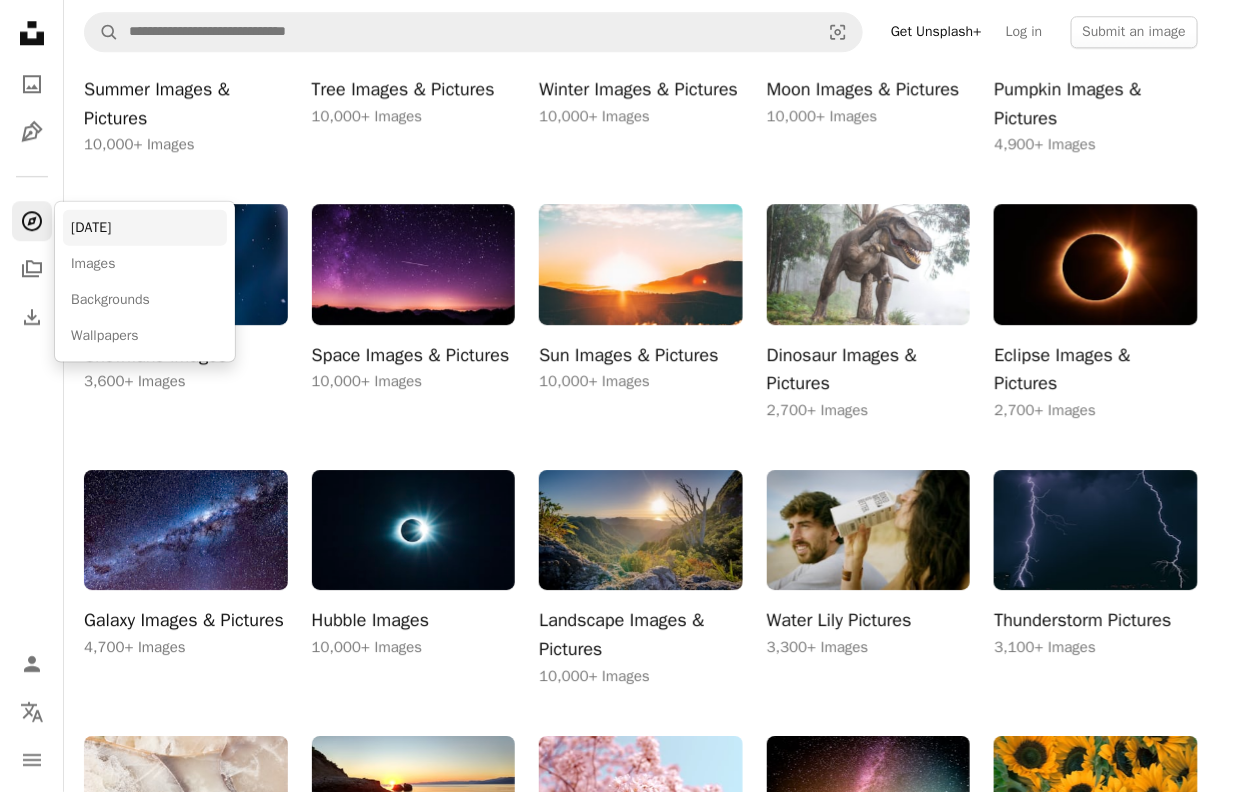 click on "A compass" at bounding box center (32, 221) 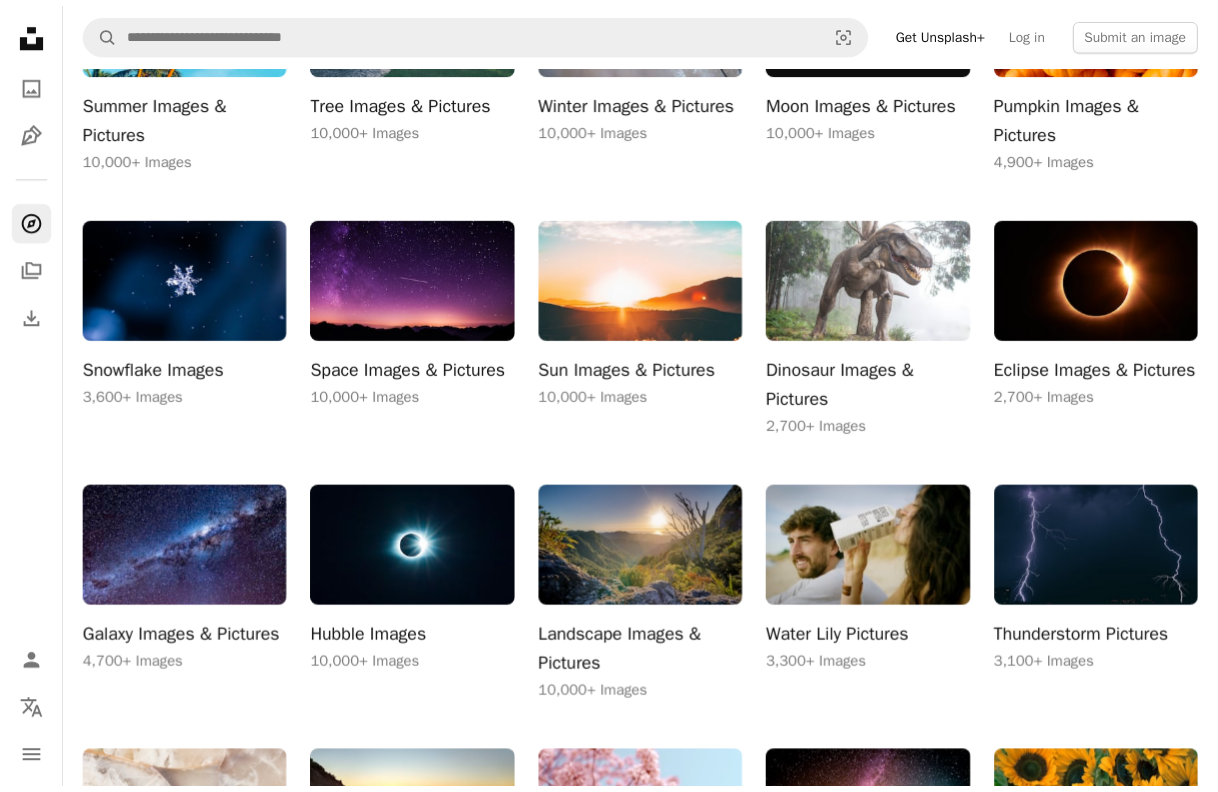 scroll, scrollTop: 1826, scrollLeft: 0, axis: vertical 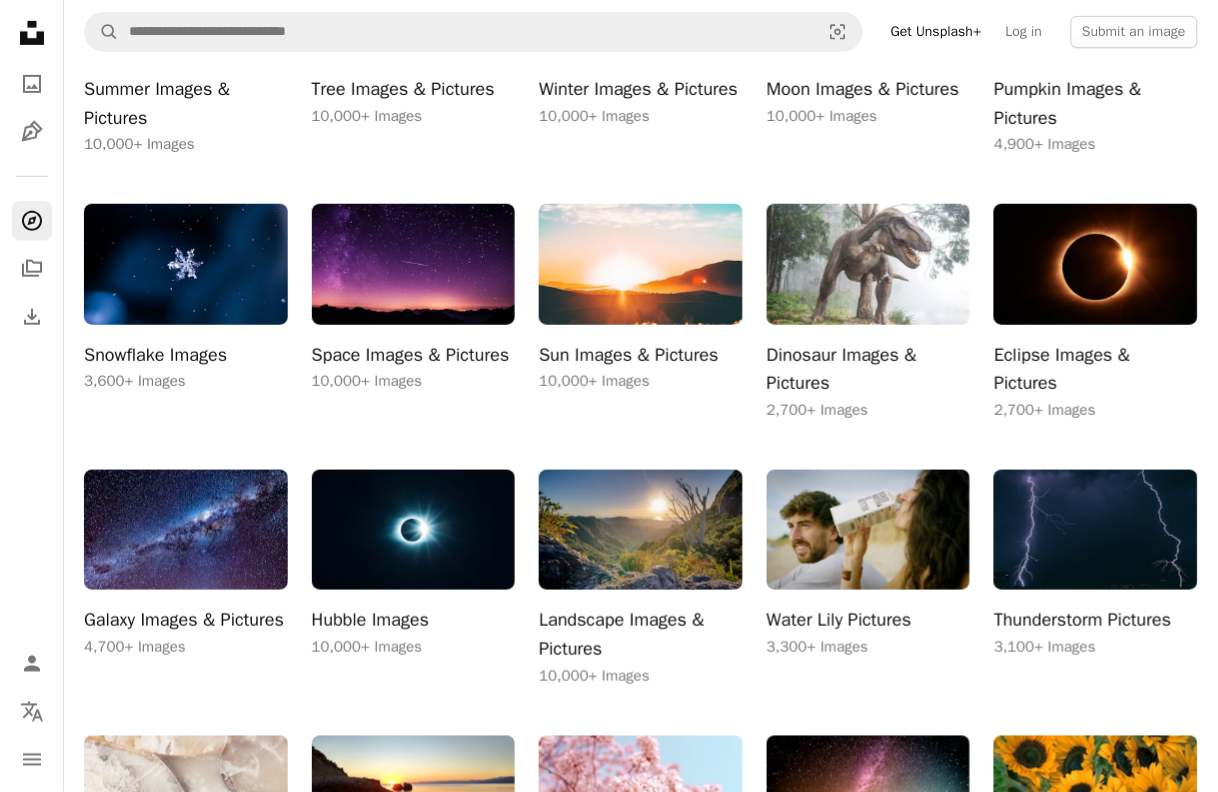 click on "A compass" at bounding box center (32, 221) 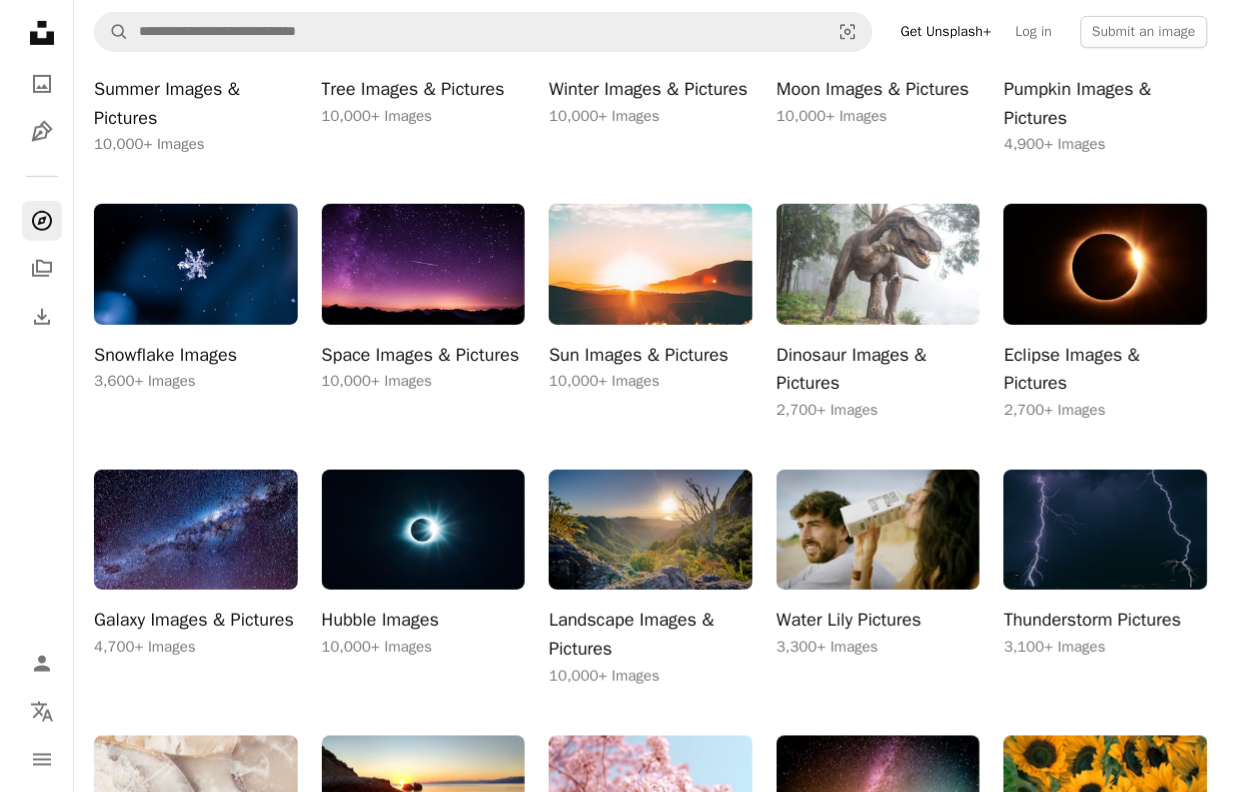 scroll, scrollTop: 0, scrollLeft: 0, axis: both 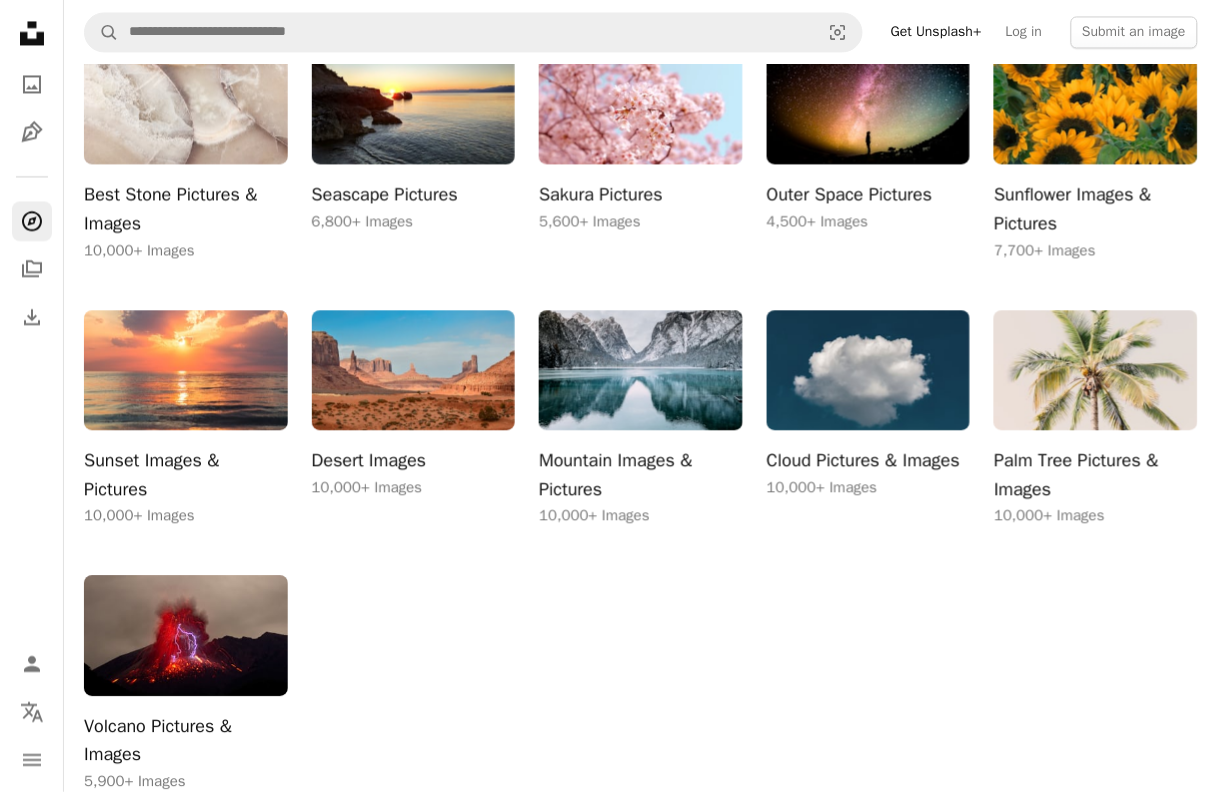 click on "A compass" at bounding box center [32, 221] 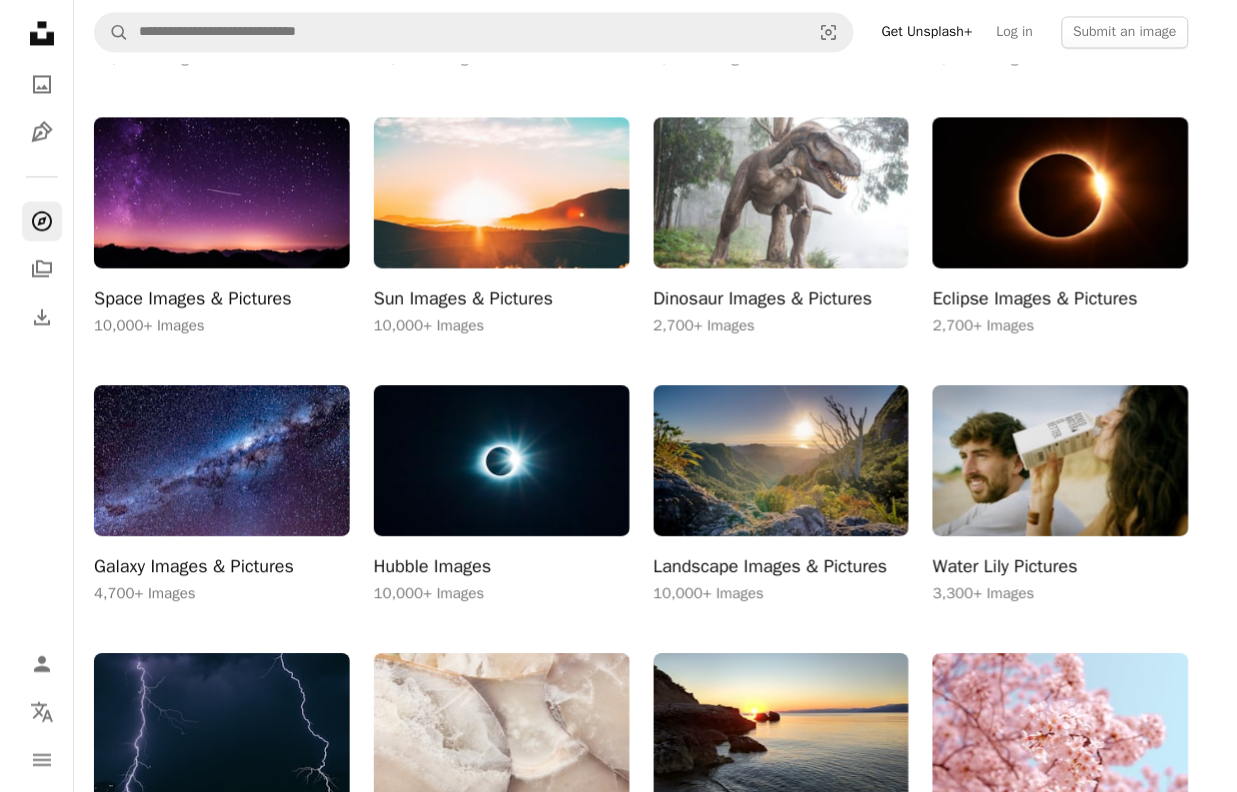 scroll, scrollTop: 0, scrollLeft: 0, axis: both 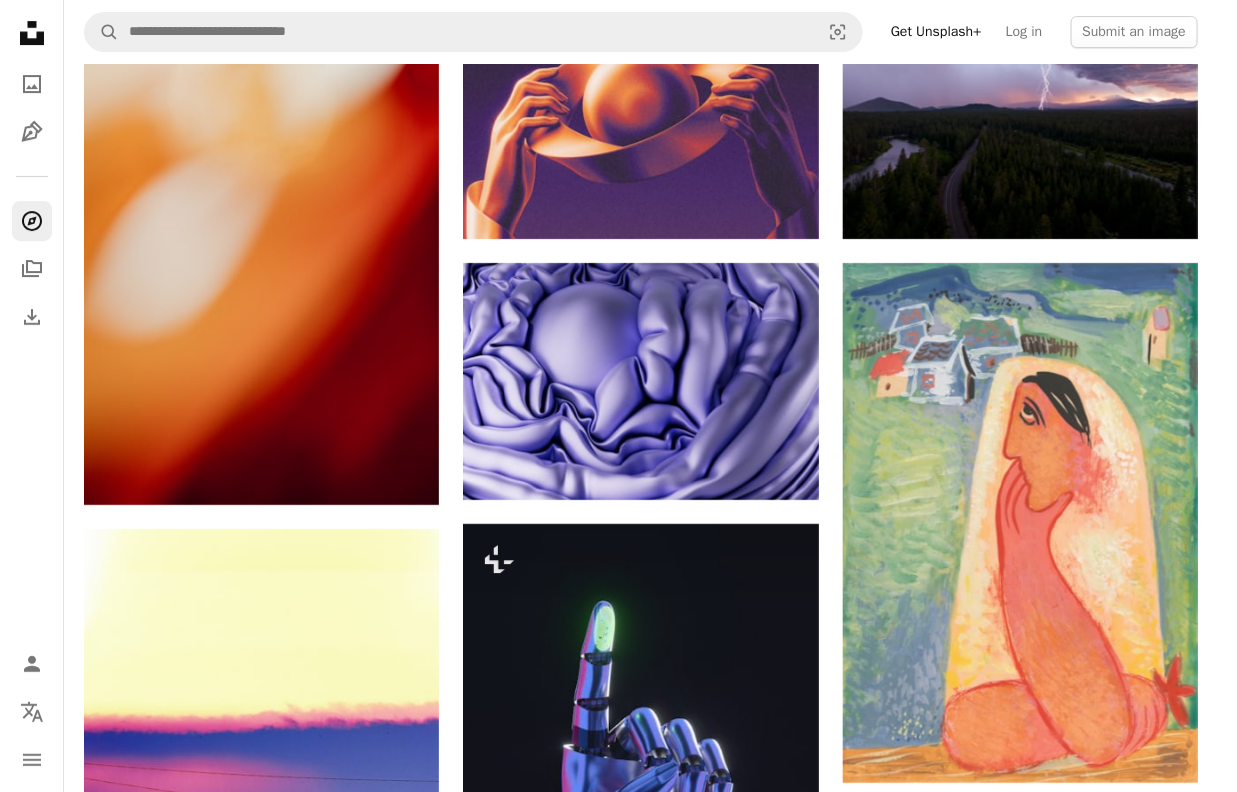 click on "A compass" at bounding box center [32, 221] 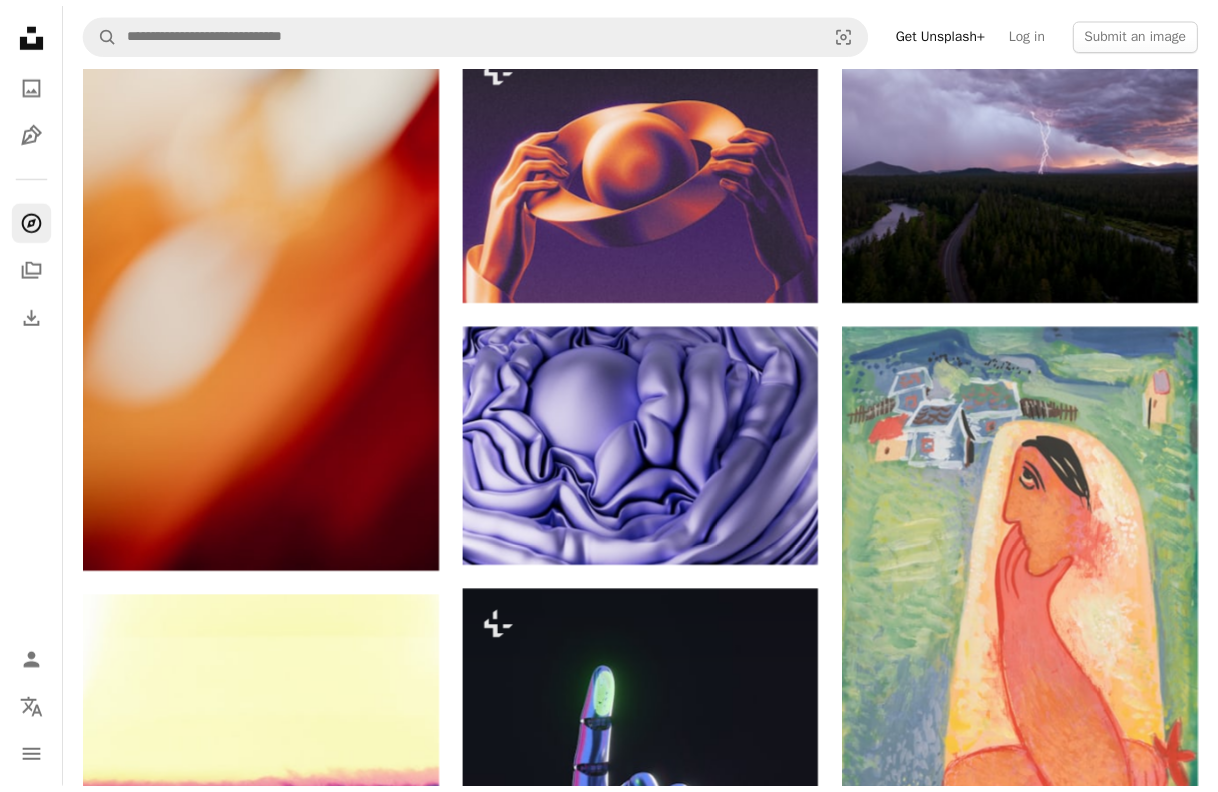 scroll, scrollTop: 3211, scrollLeft: 0, axis: vertical 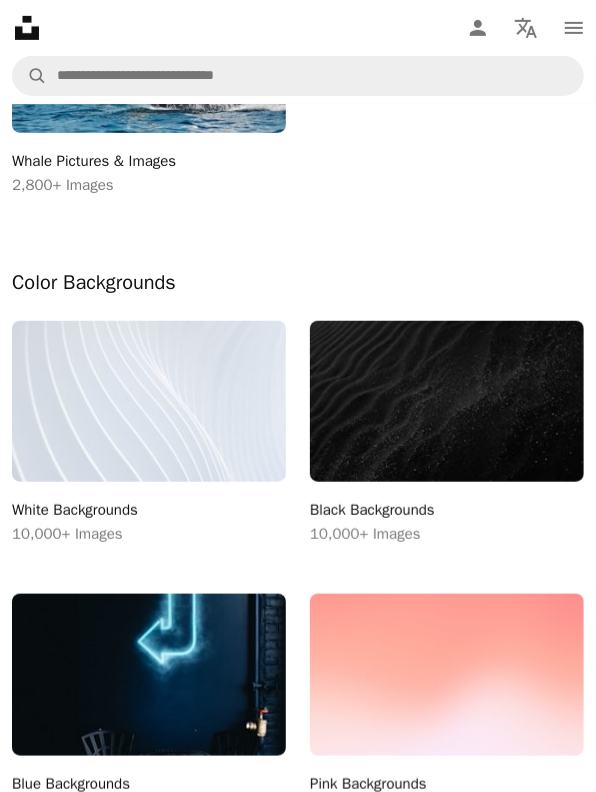 click at bounding box center (298, 28246) 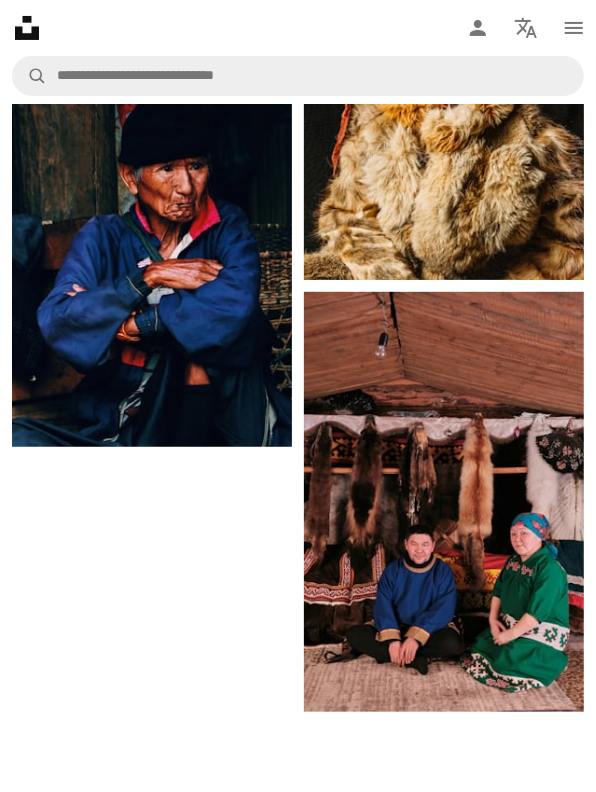 scroll, scrollTop: 0, scrollLeft: 0, axis: both 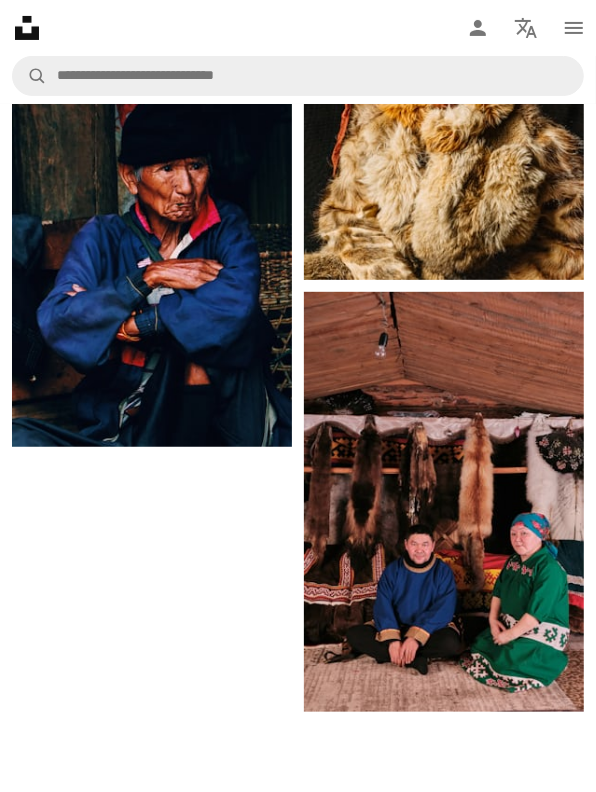click at bounding box center [152, -1374] 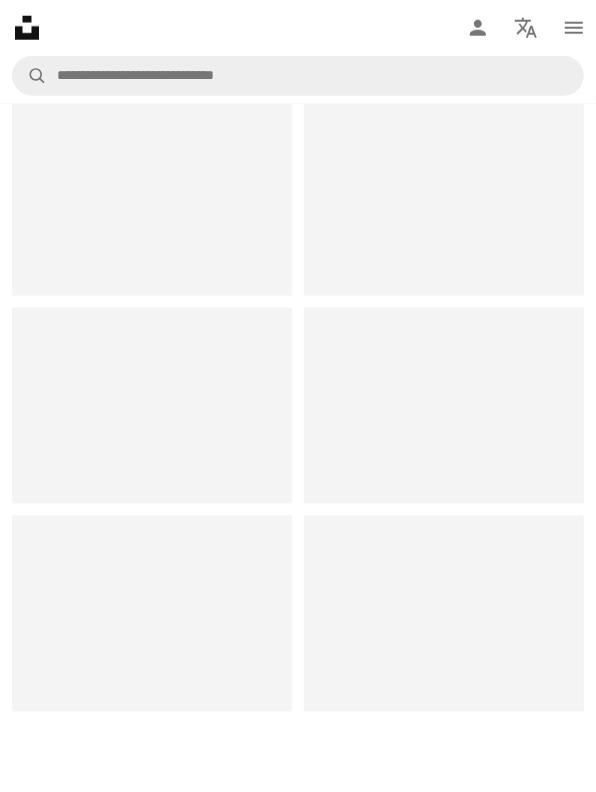scroll, scrollTop: 0, scrollLeft: 0, axis: both 